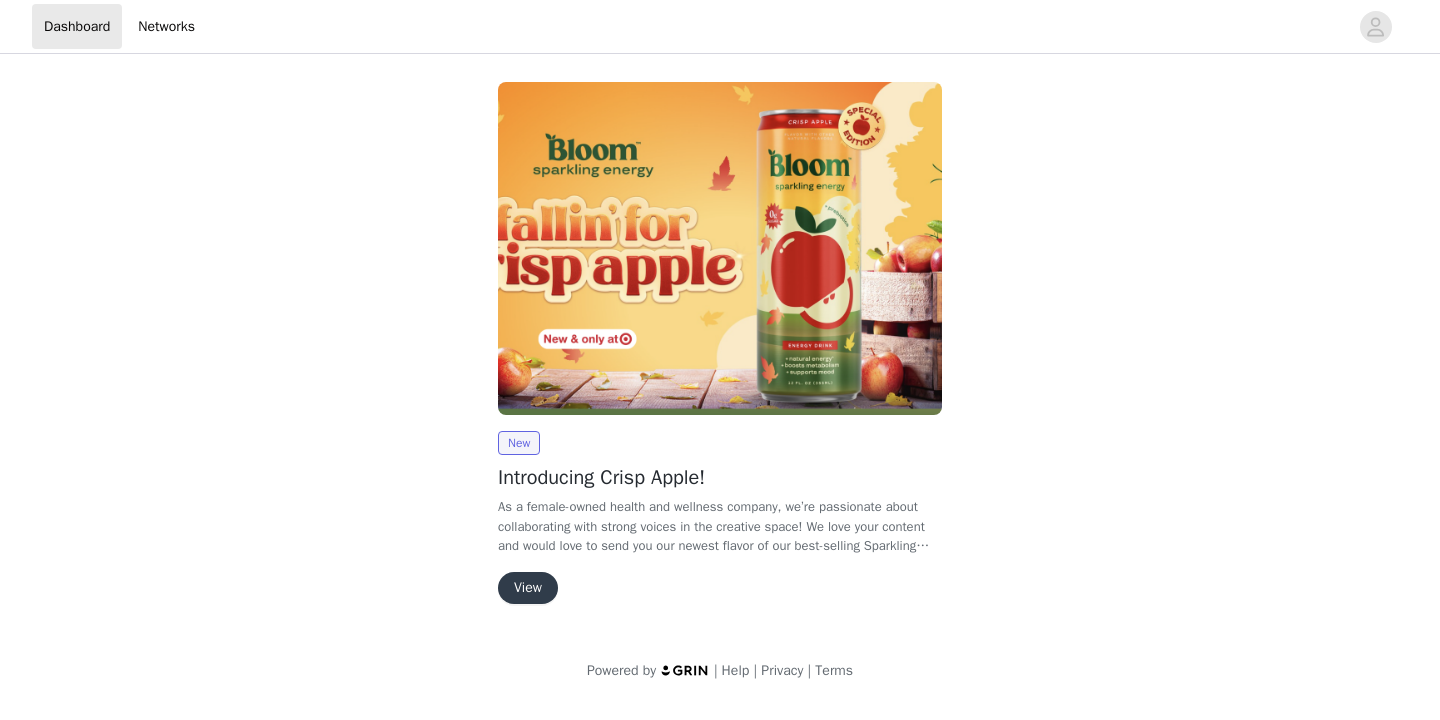 scroll, scrollTop: 0, scrollLeft: 0, axis: both 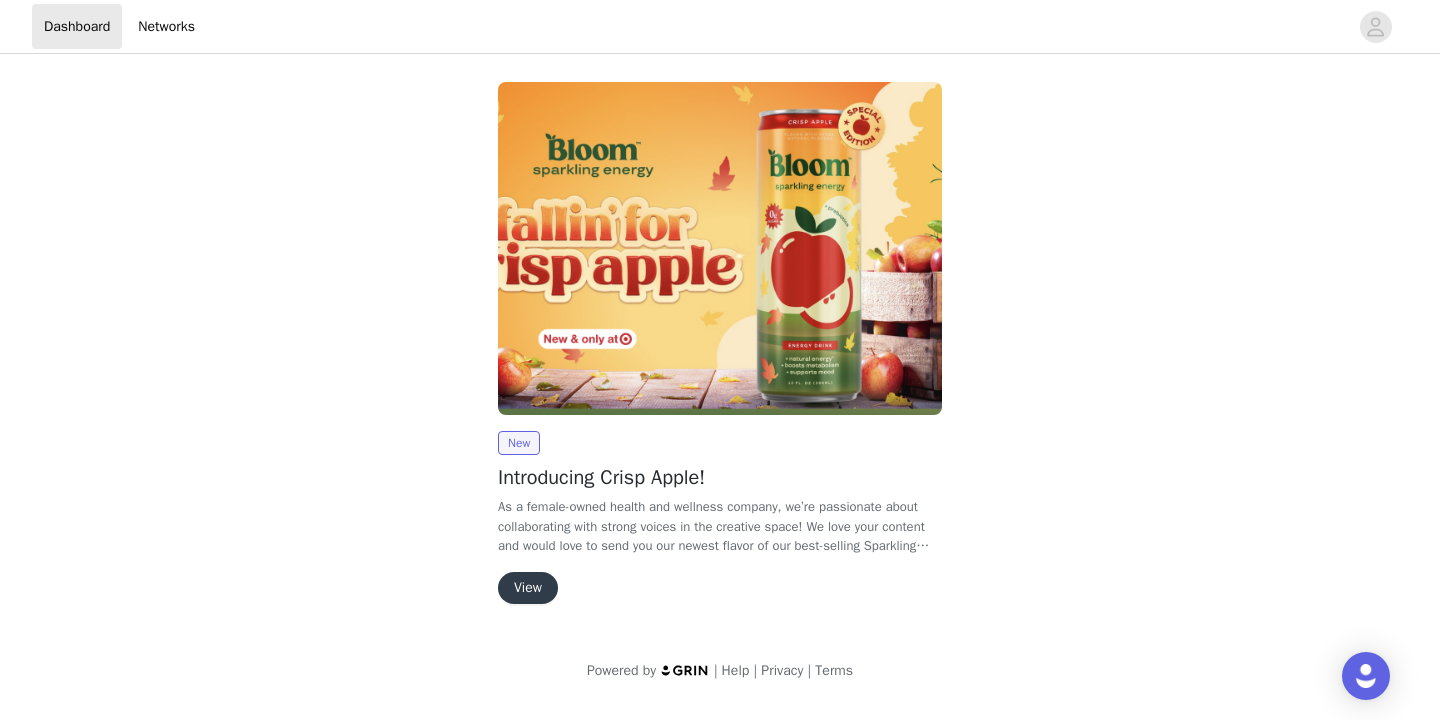 click on "View" at bounding box center [528, 588] 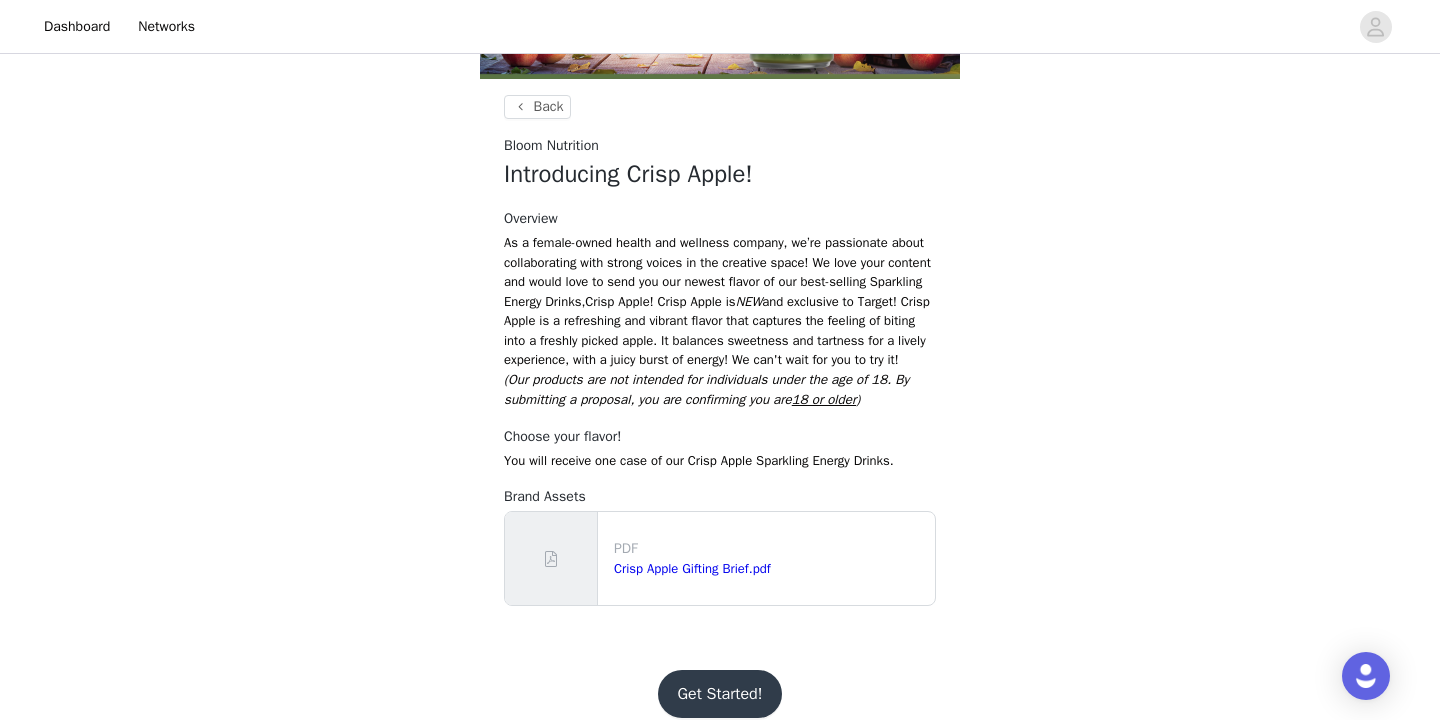 scroll, scrollTop: 288, scrollLeft: 0, axis: vertical 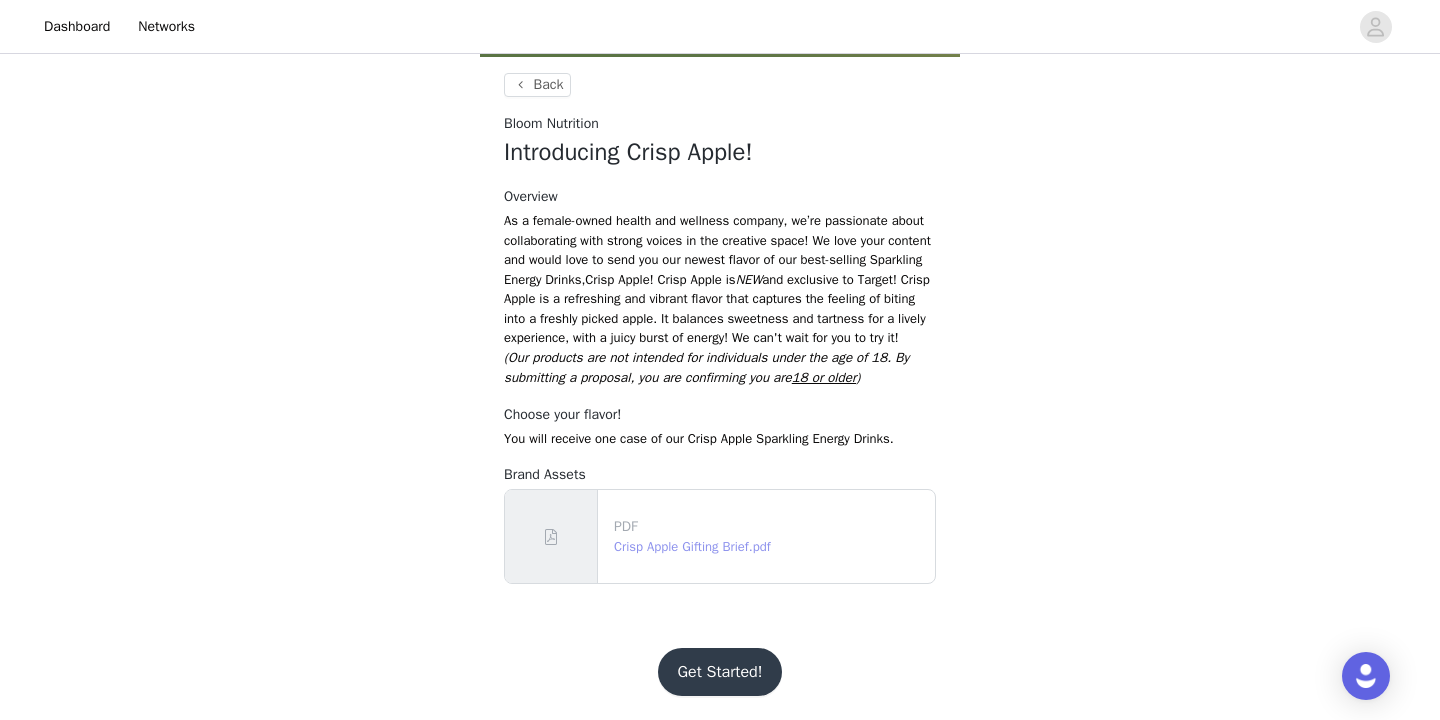 click on "Crisp Apple Gifting Brief.pdf" at bounding box center (692, 546) 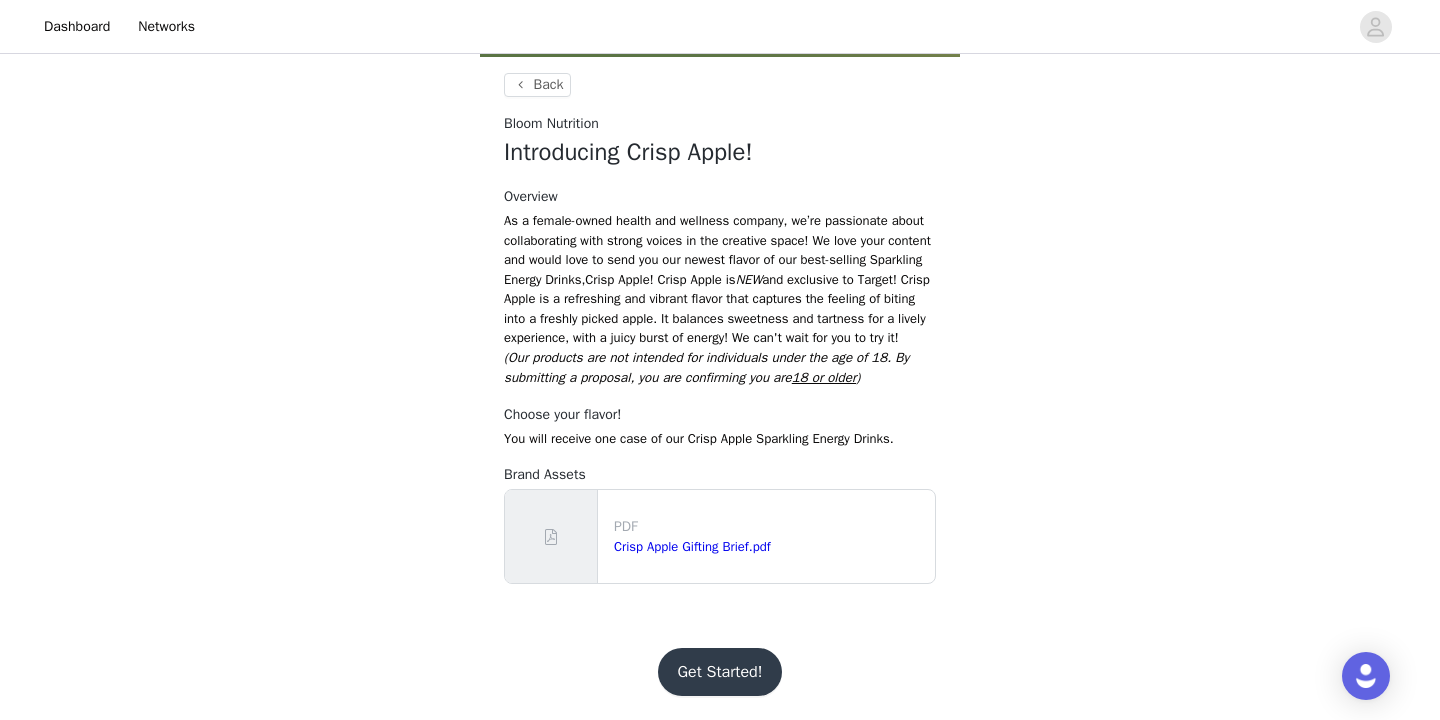 click on "Get Started!" at bounding box center [720, 672] 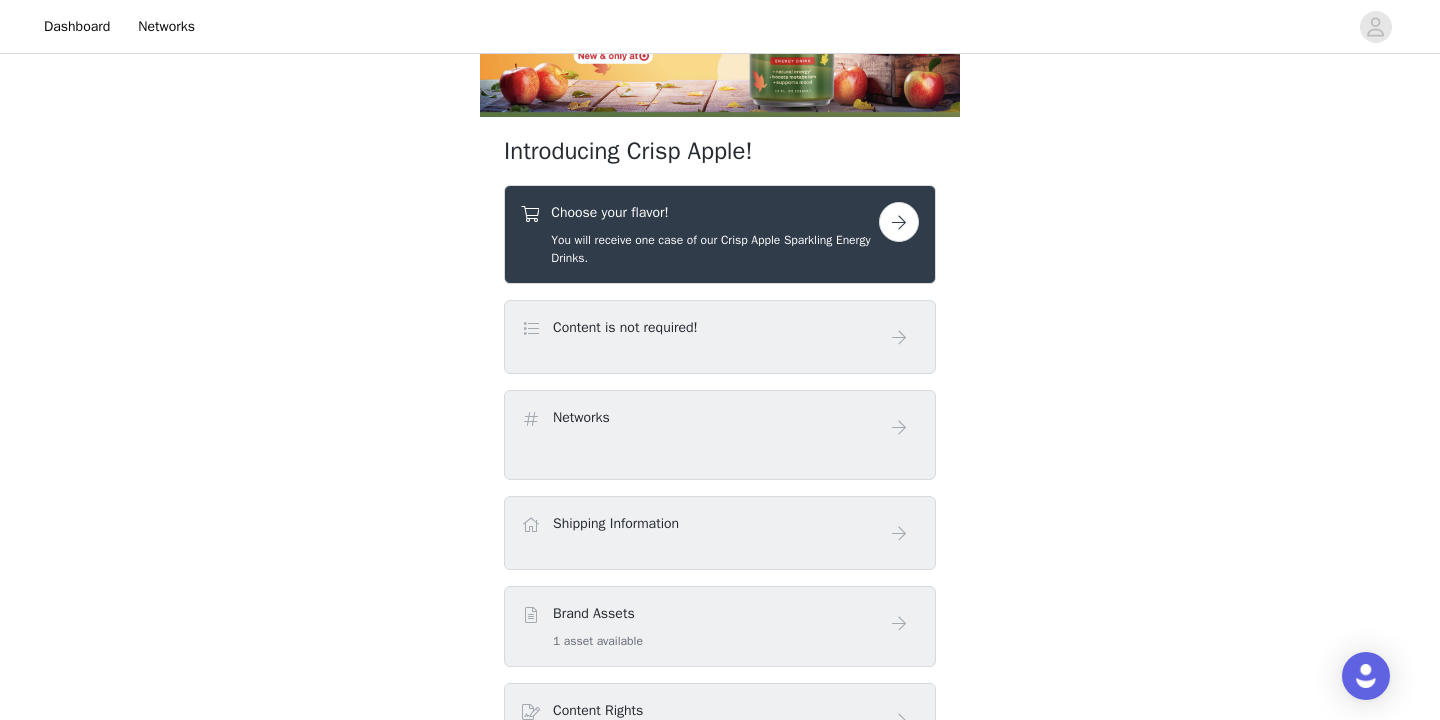 scroll, scrollTop: 215, scrollLeft: 0, axis: vertical 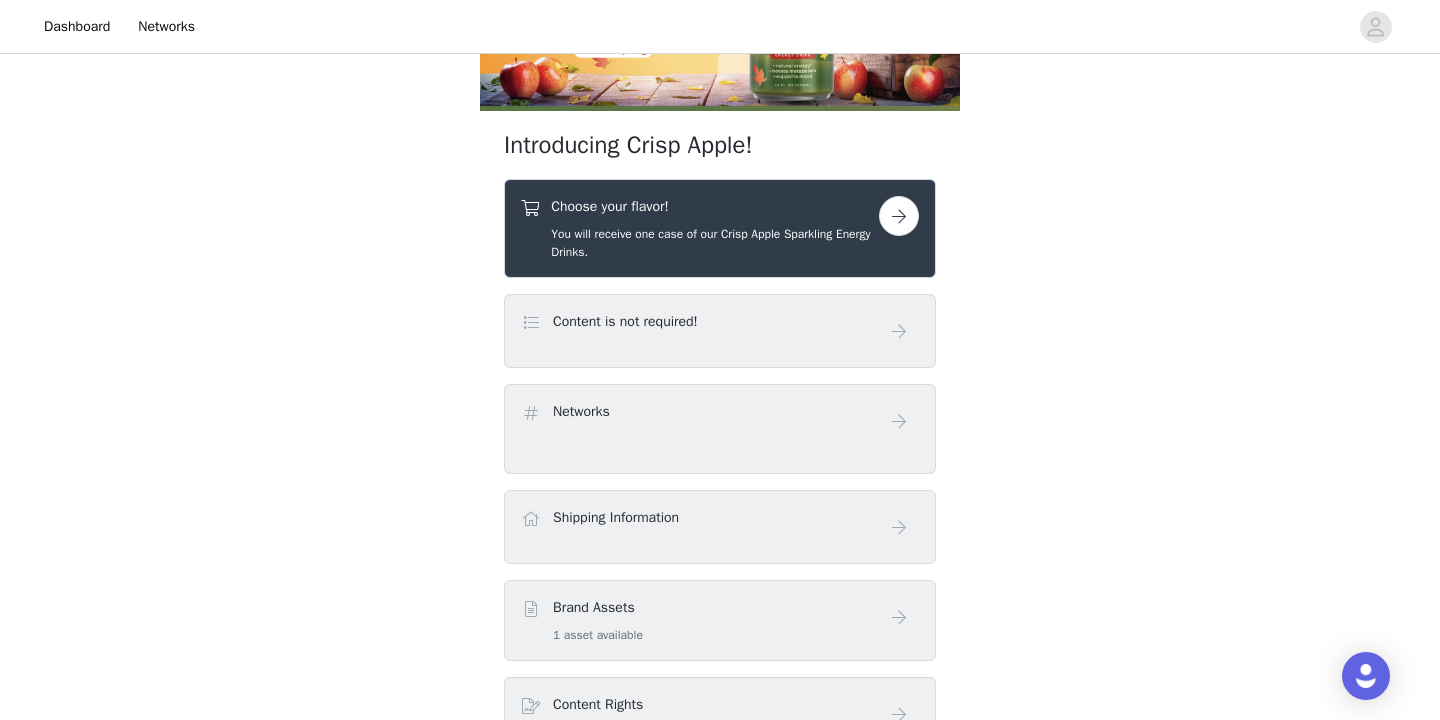 click on "Content is not required!" at bounding box center [720, 331] 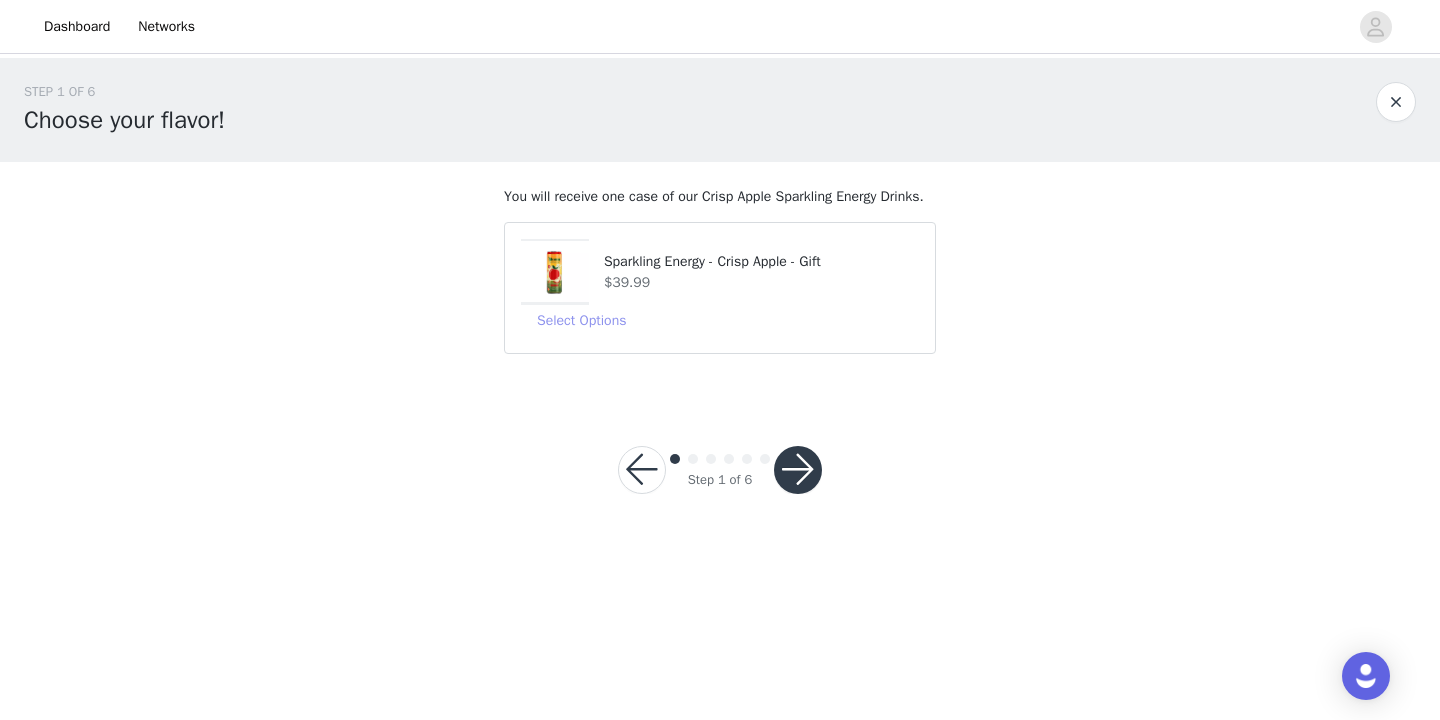 click on "Select Options" at bounding box center [581, 321] 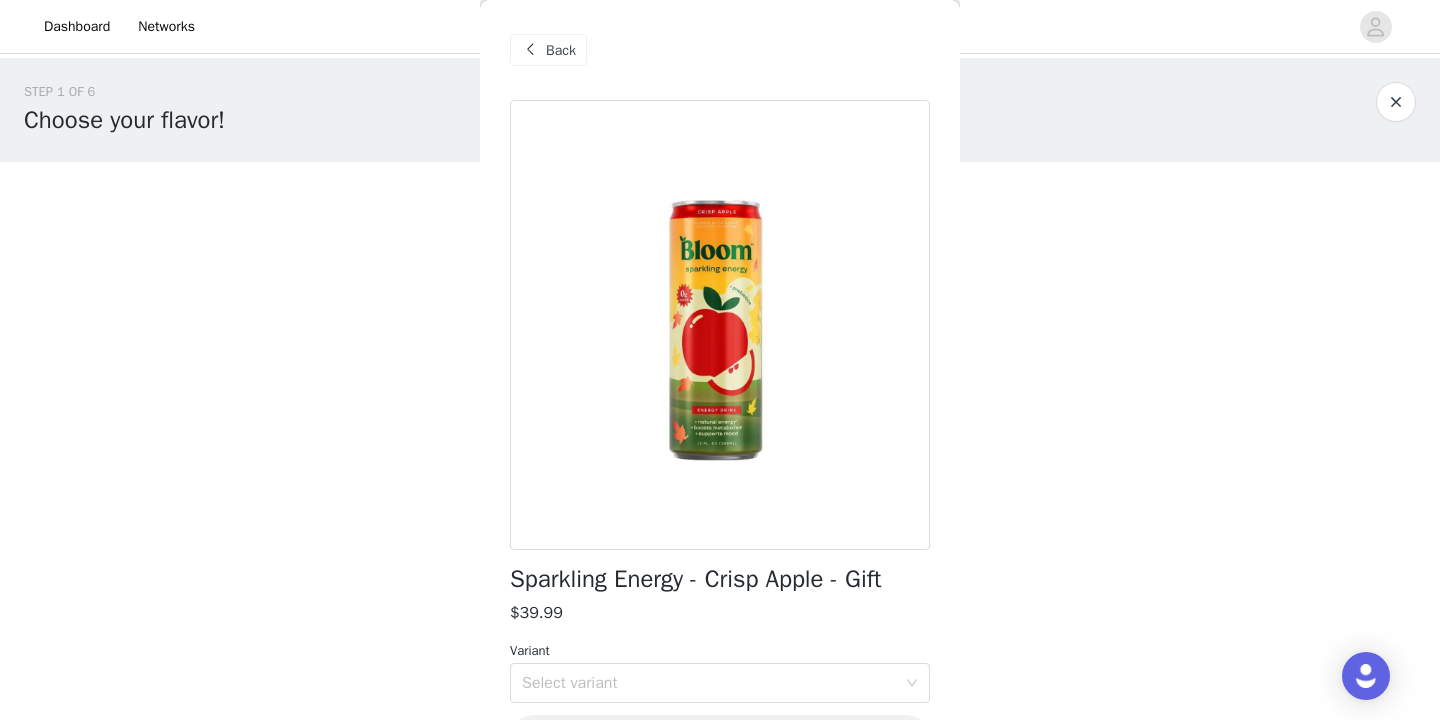 scroll, scrollTop: 66, scrollLeft: 0, axis: vertical 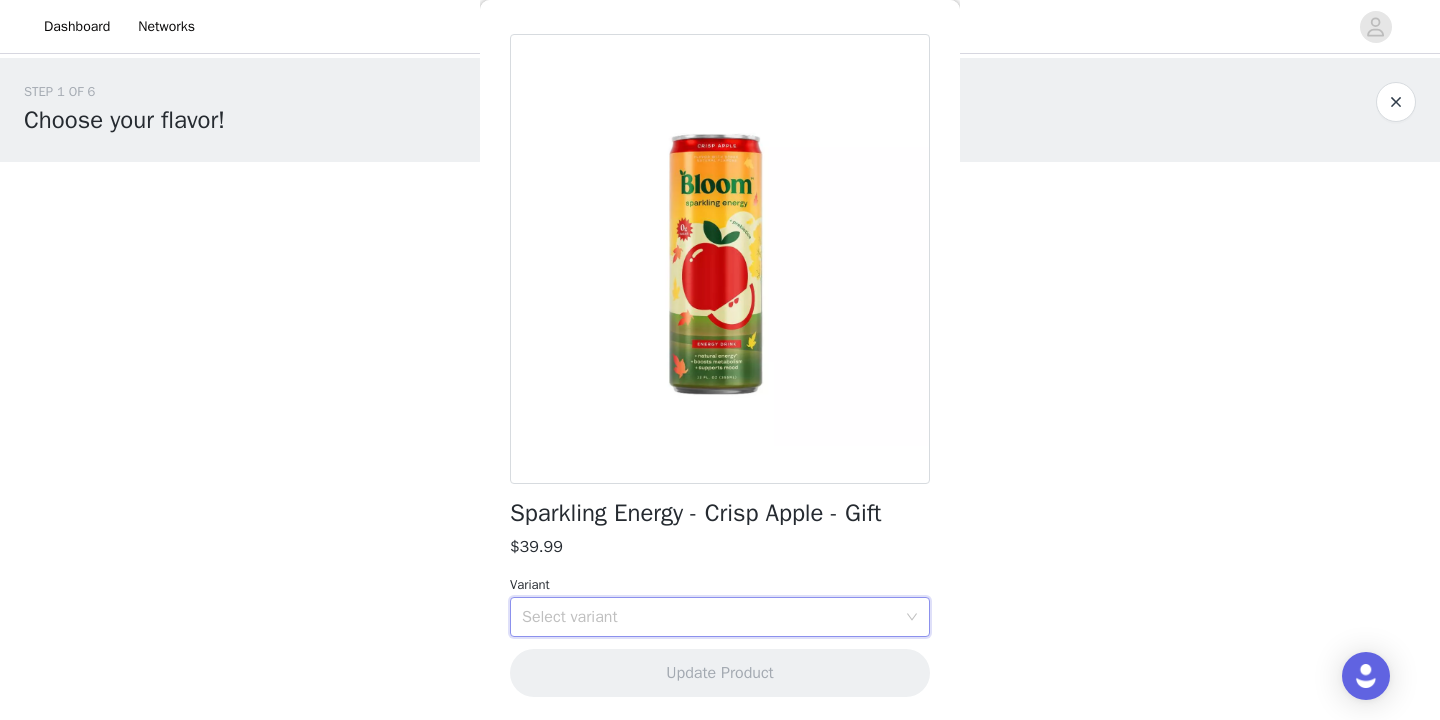 click on "Select variant" at bounding box center (713, 617) 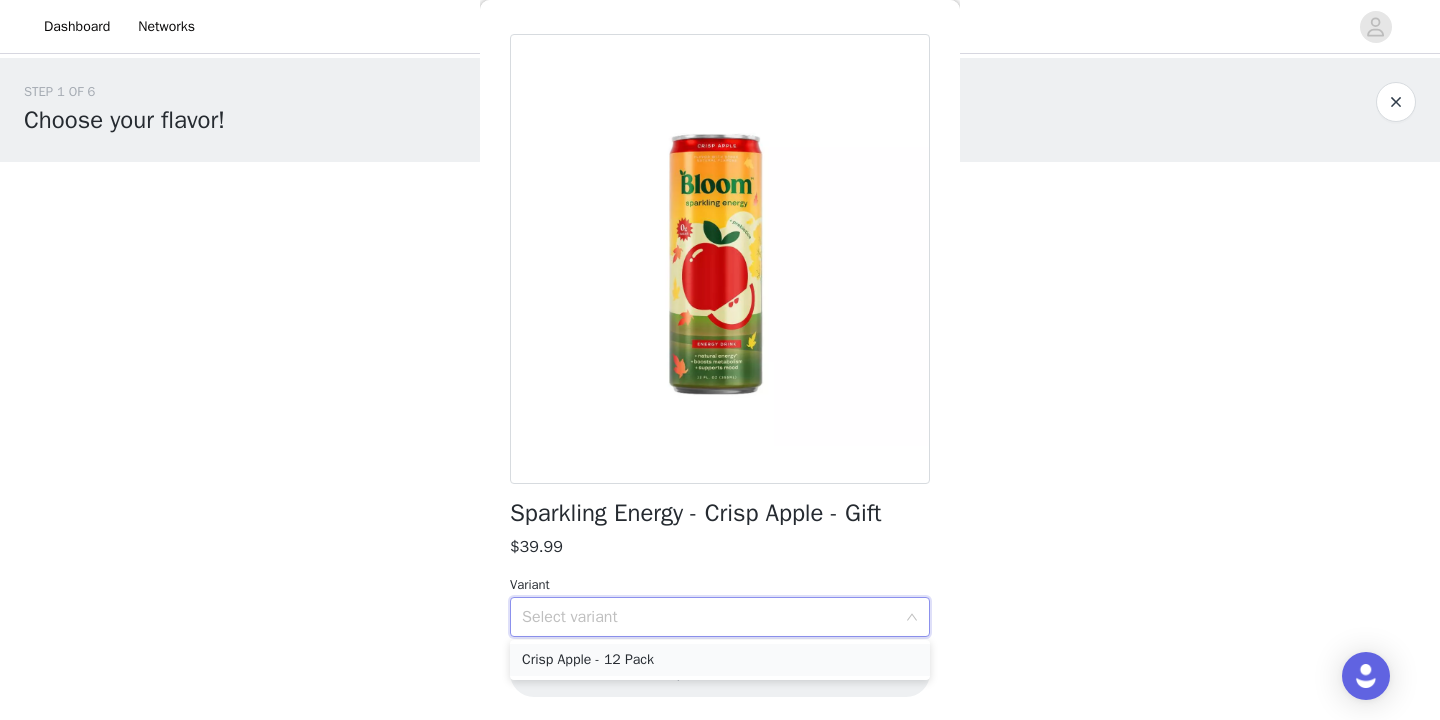 click on "Crisp Apple - 12 Pack" at bounding box center [720, 660] 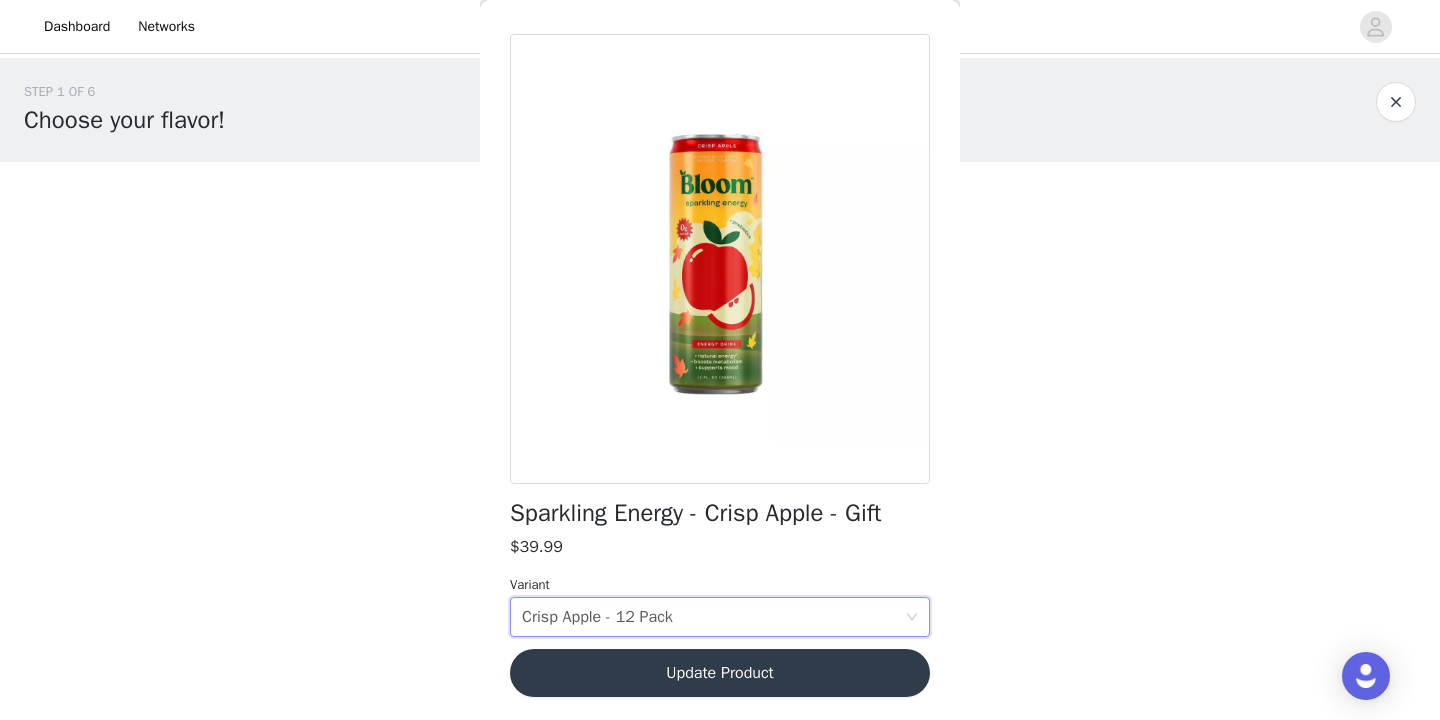 click on "Update Product" at bounding box center (720, 673) 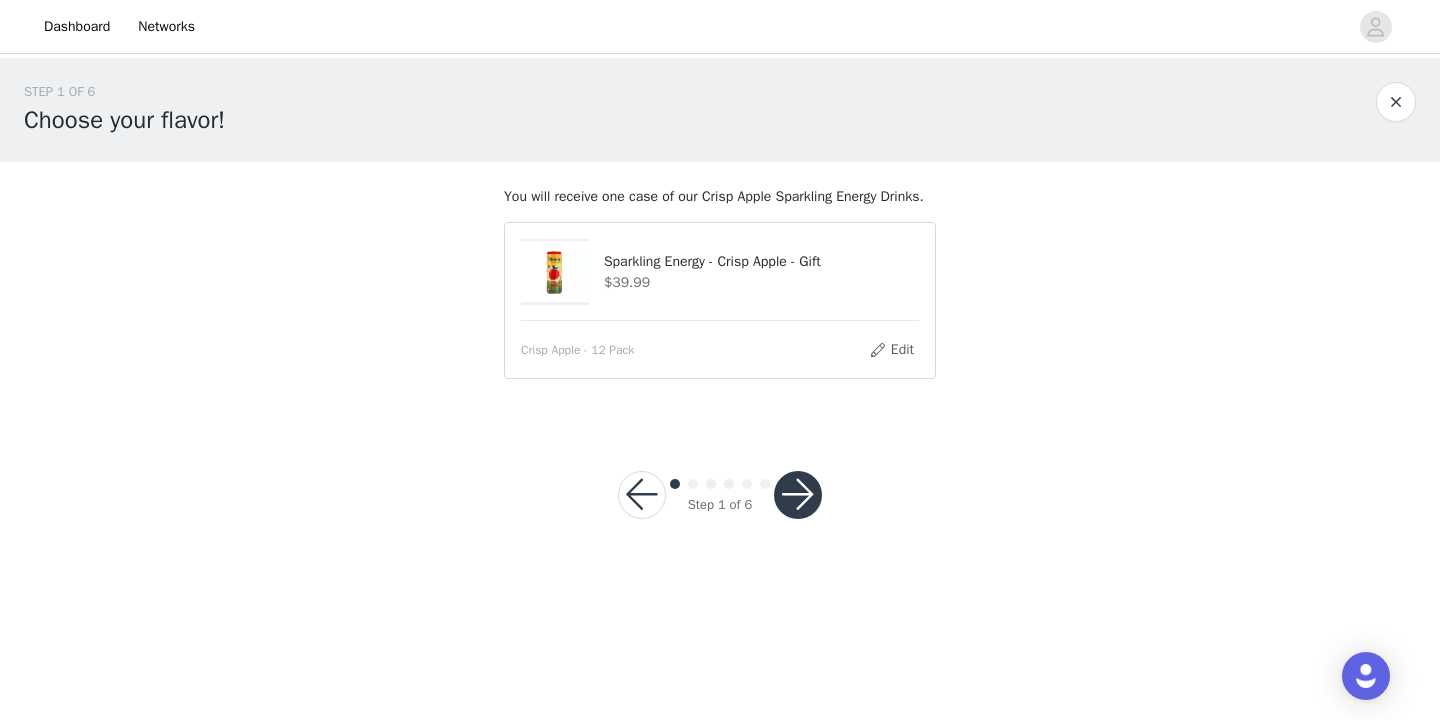 click at bounding box center [798, 495] 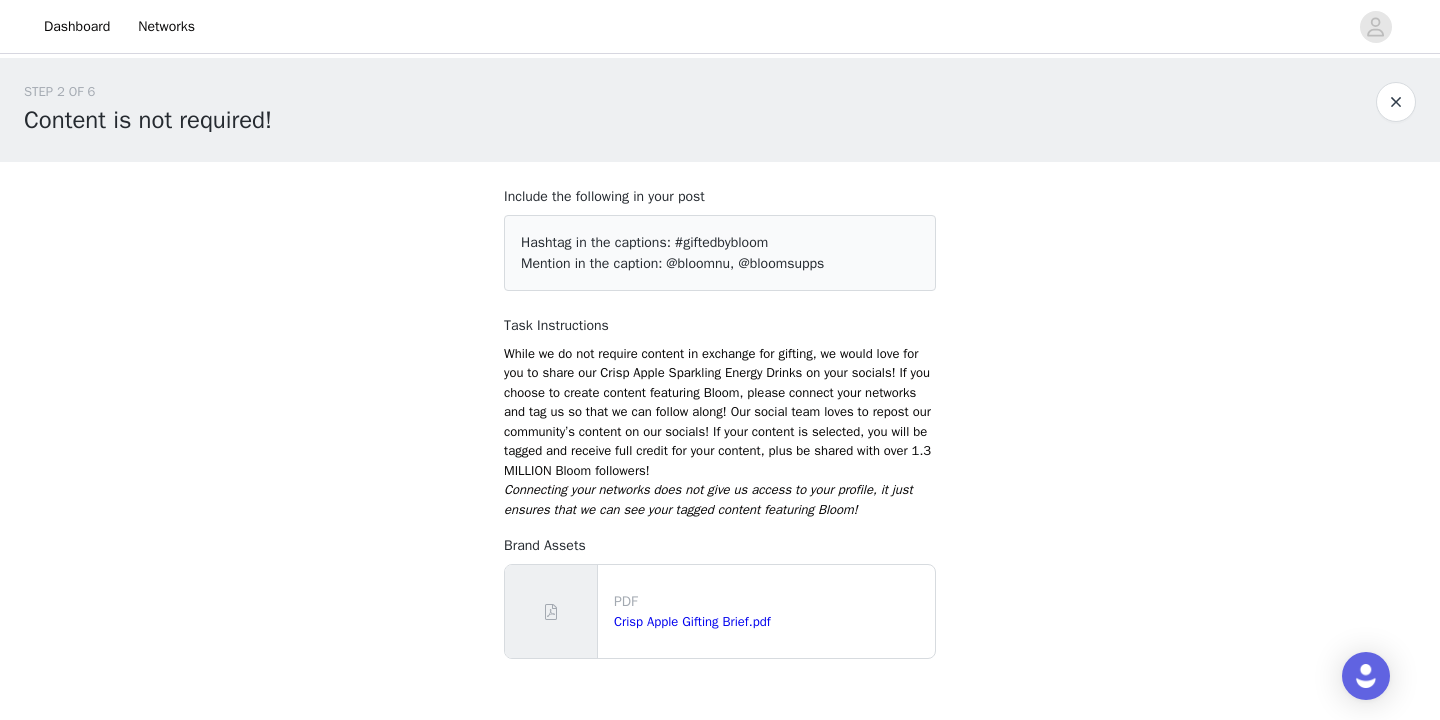 scroll, scrollTop: 123, scrollLeft: 0, axis: vertical 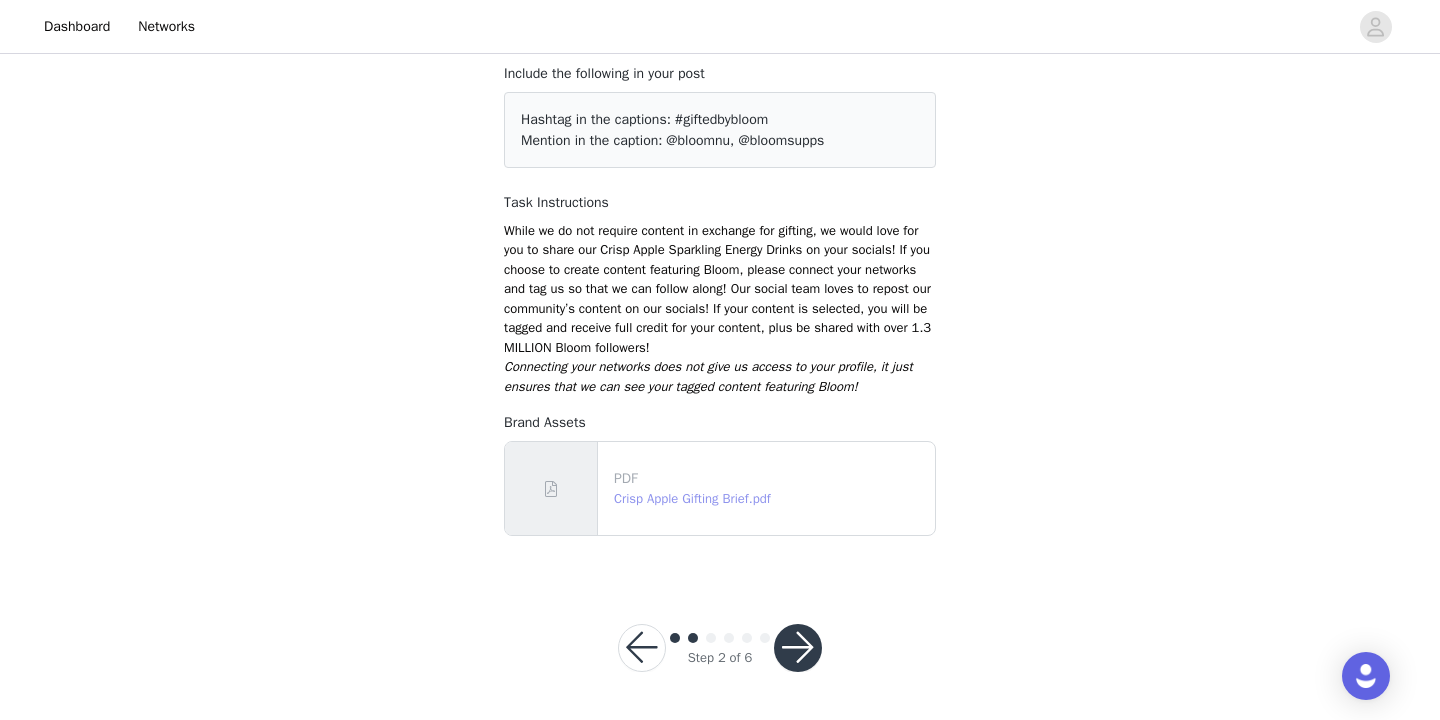 click on "Crisp Apple Gifting Brief.pdf" at bounding box center (692, 498) 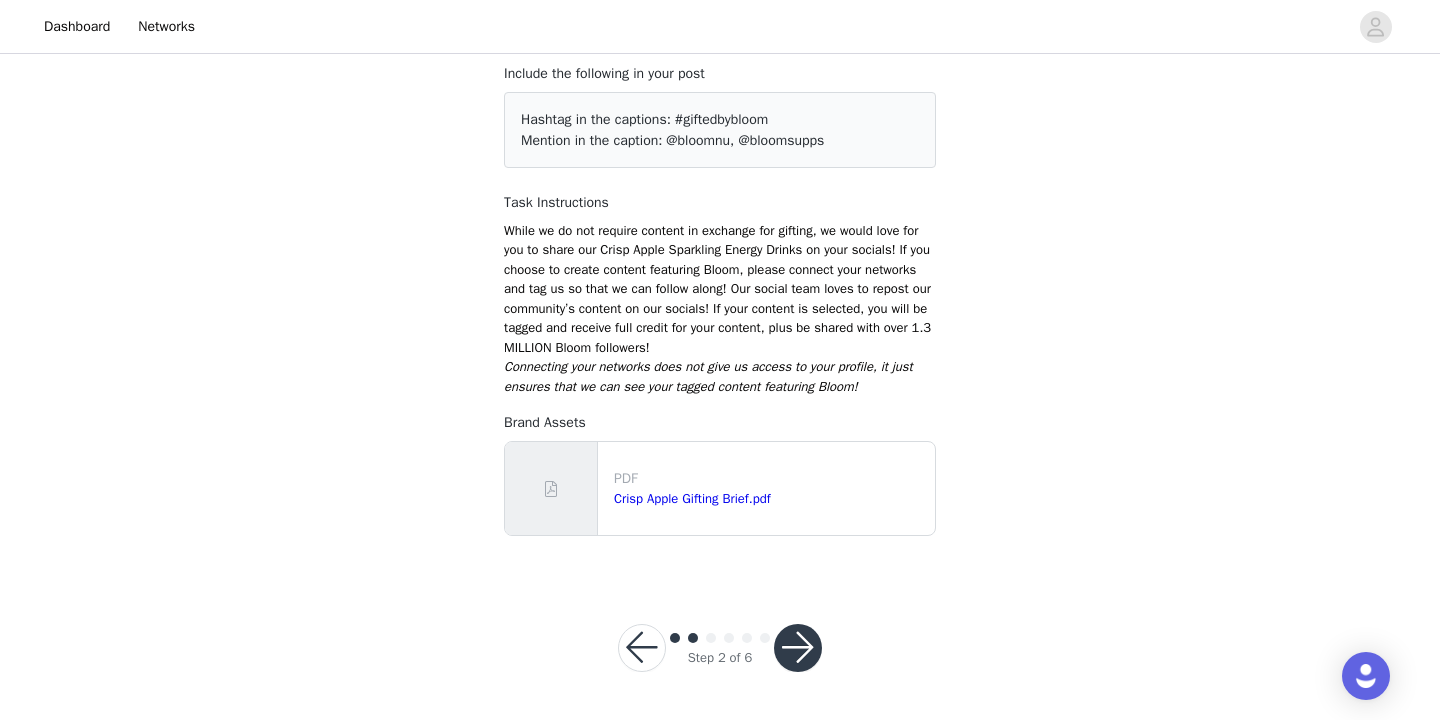 click at bounding box center (798, 648) 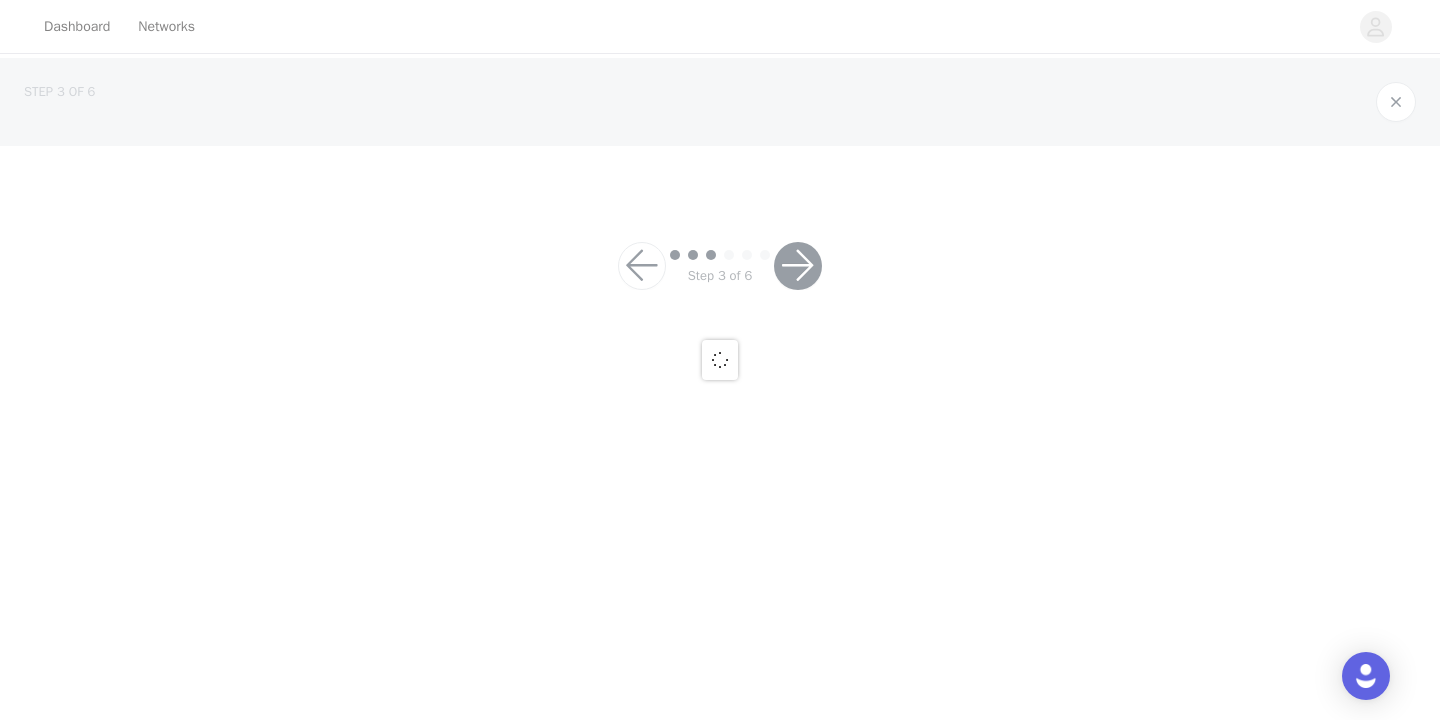 scroll, scrollTop: 0, scrollLeft: 0, axis: both 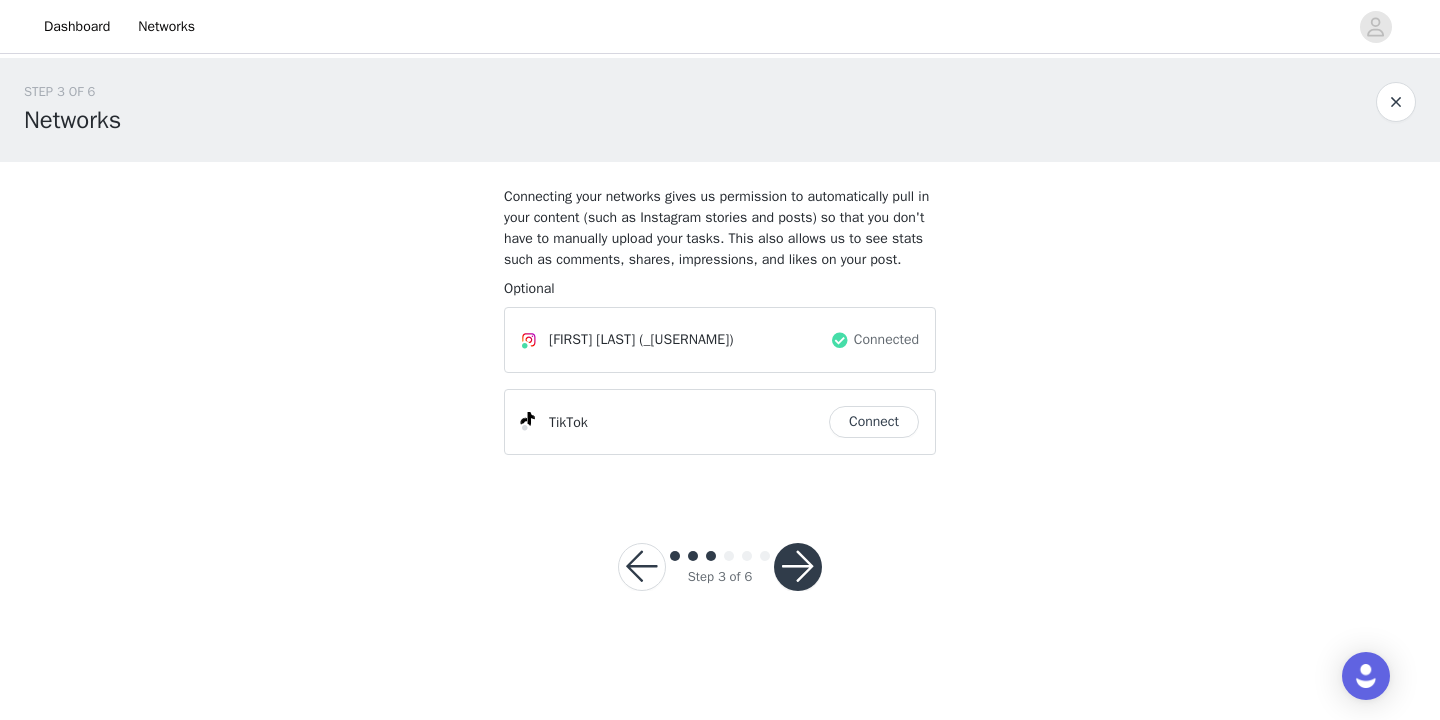 click on "Connect" at bounding box center (874, 422) 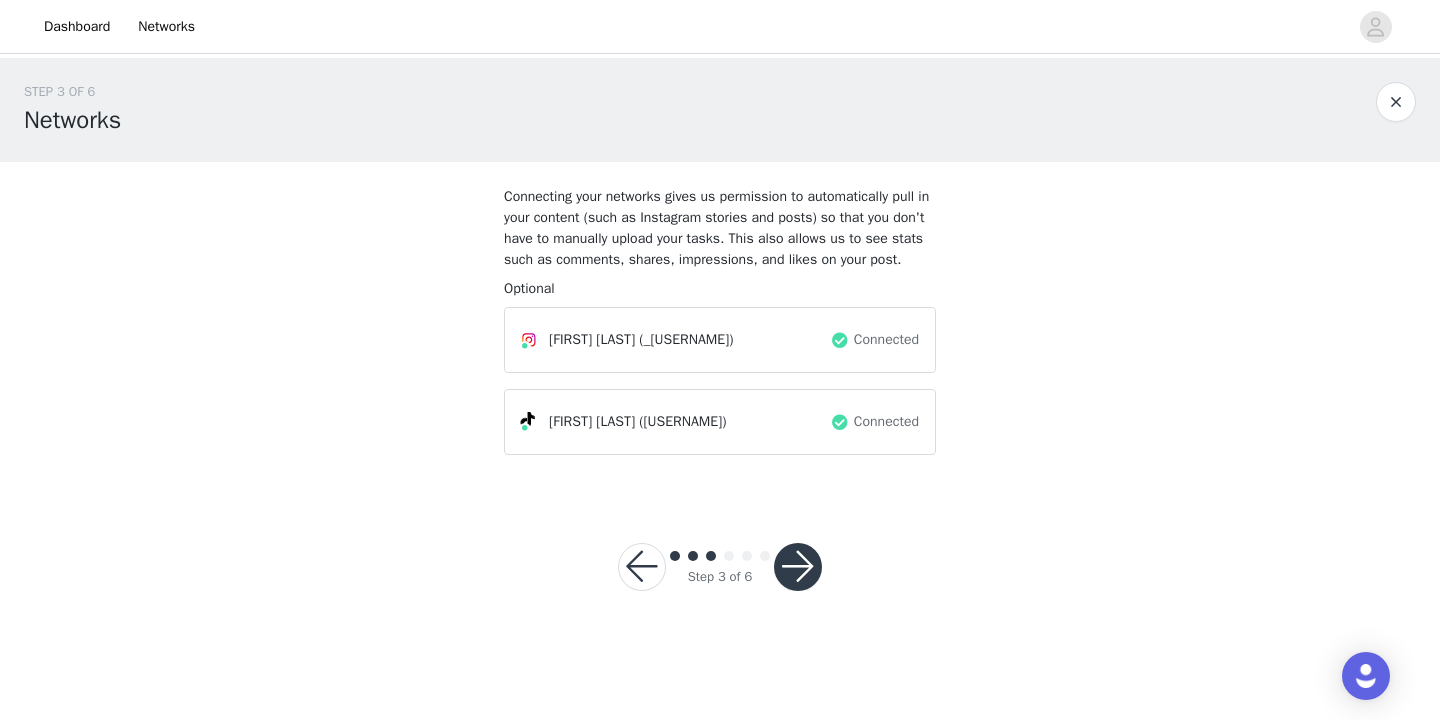 click at bounding box center (798, 567) 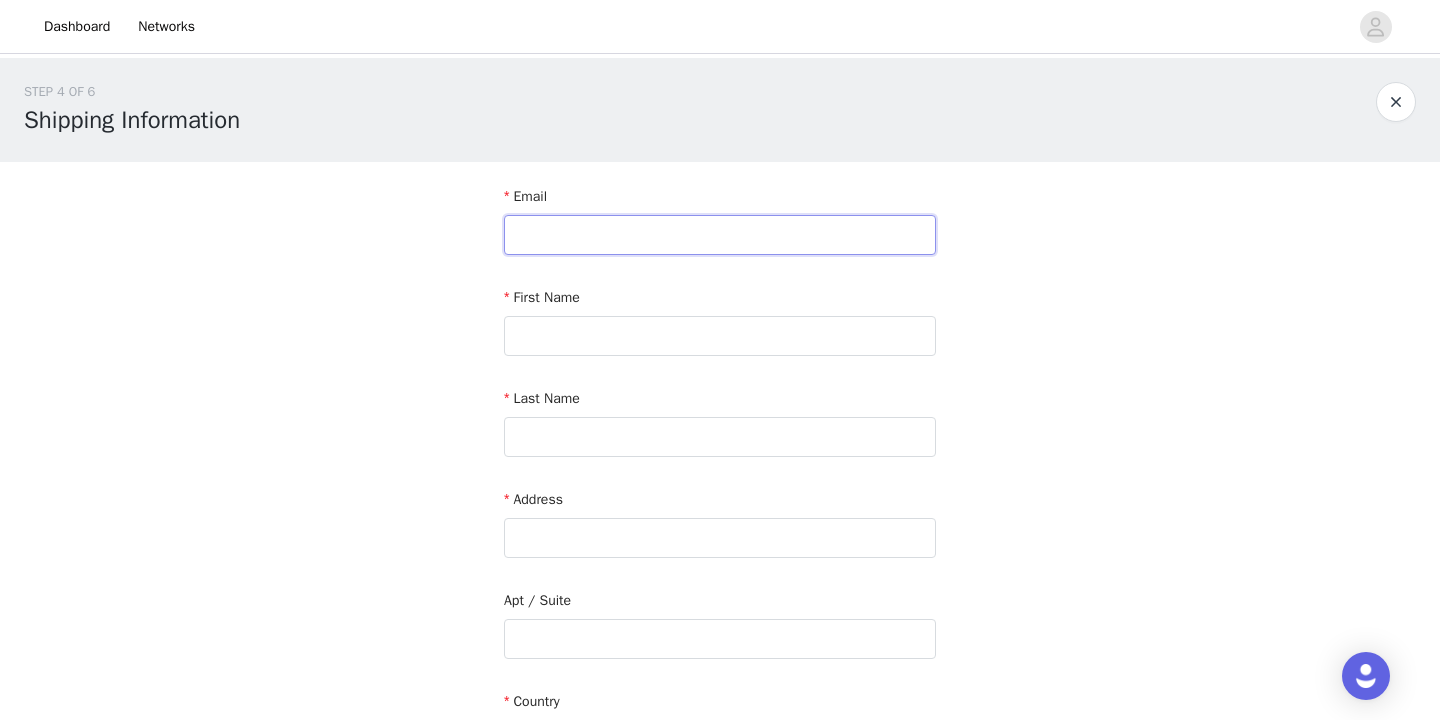 click at bounding box center (720, 235) 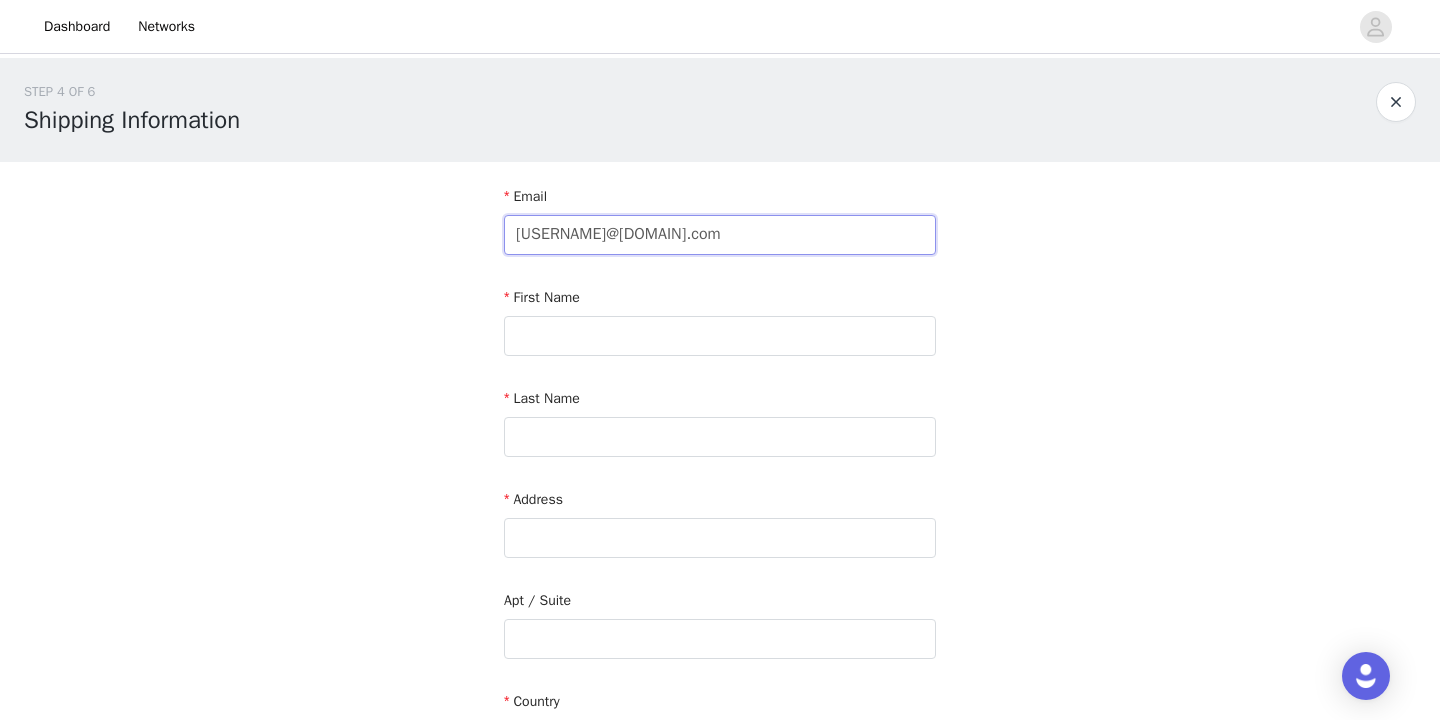 type on "[USERNAME]@[DOMAIN].com" 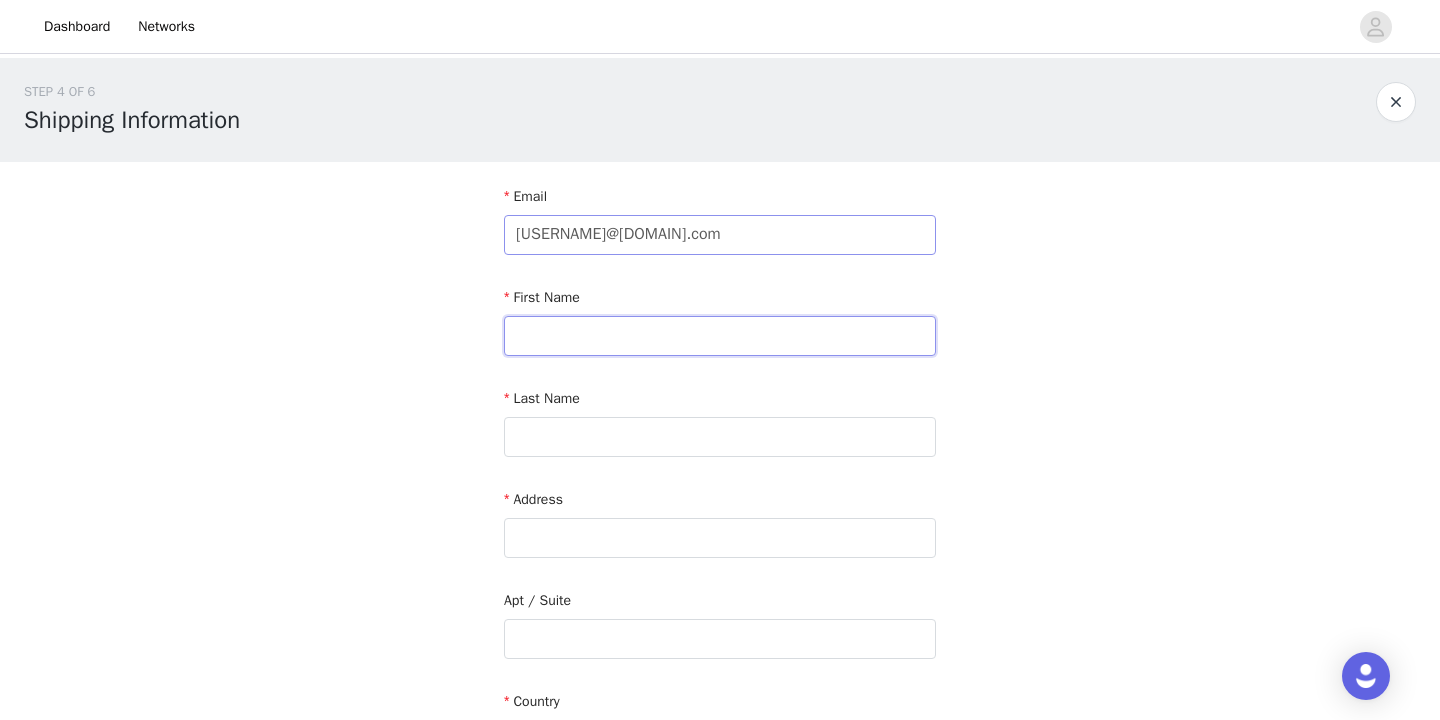 type on "p" 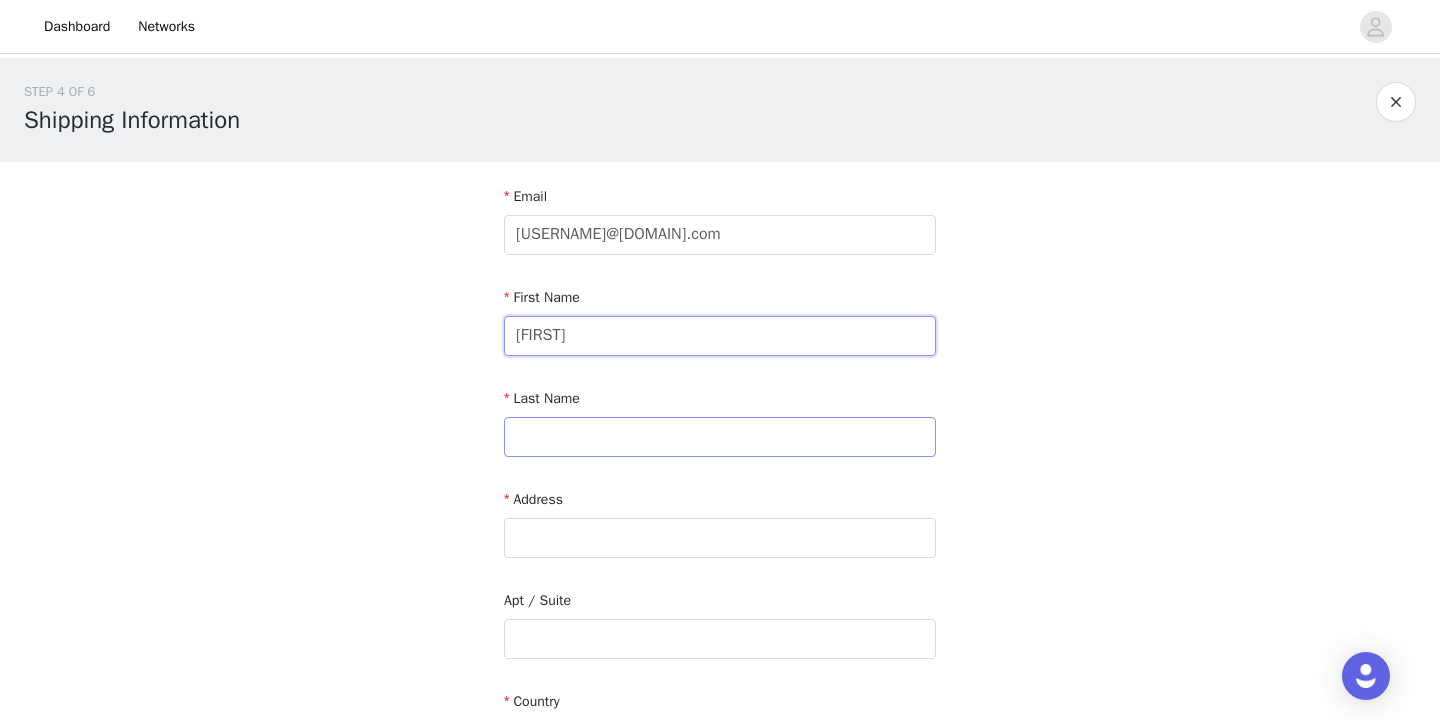 type on "[FIRST]" 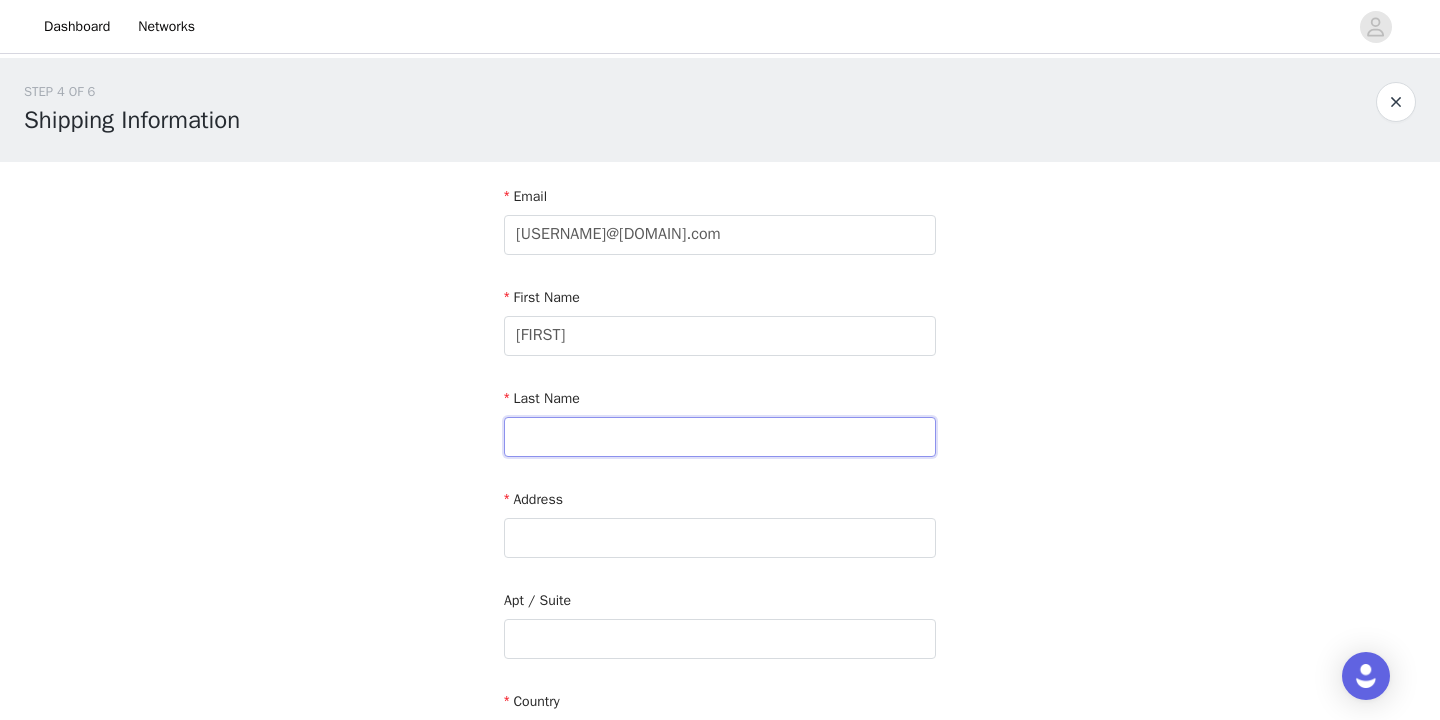 click at bounding box center (720, 437) 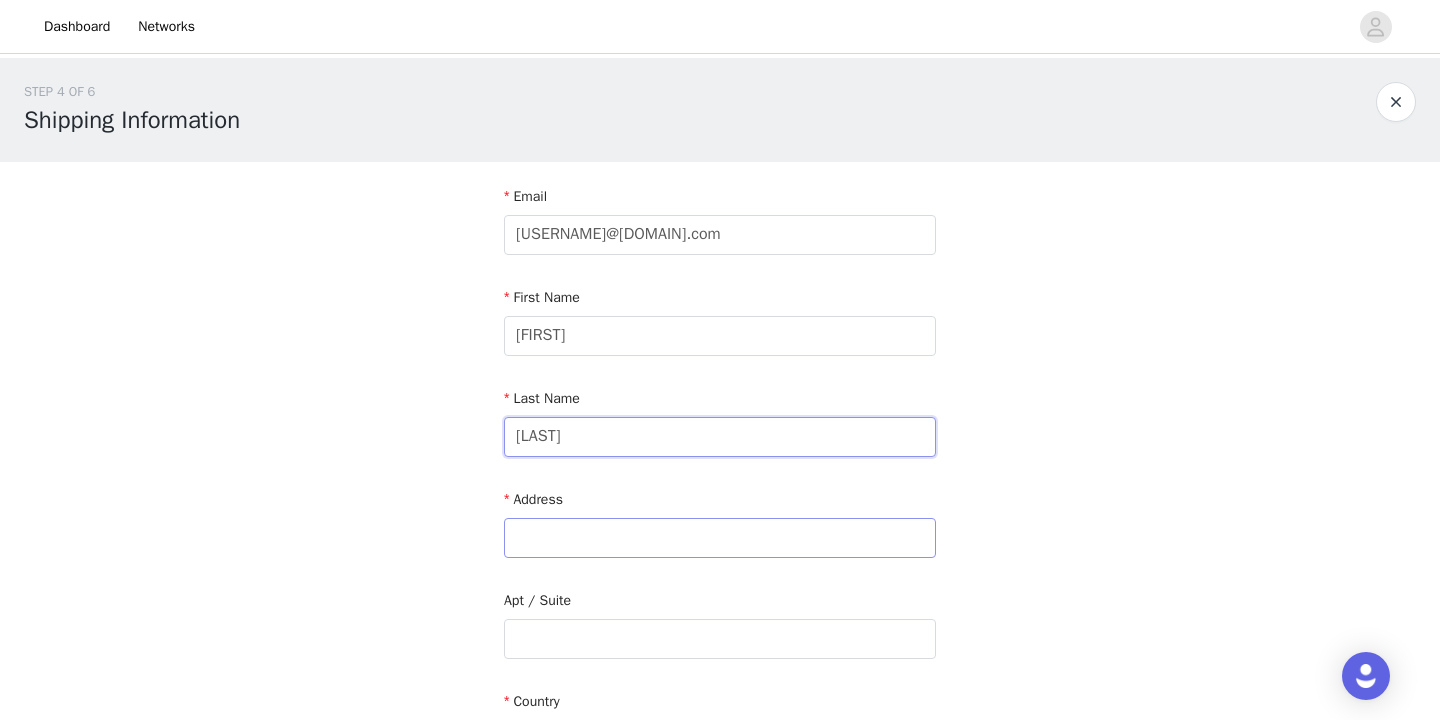 type on "[LAST]" 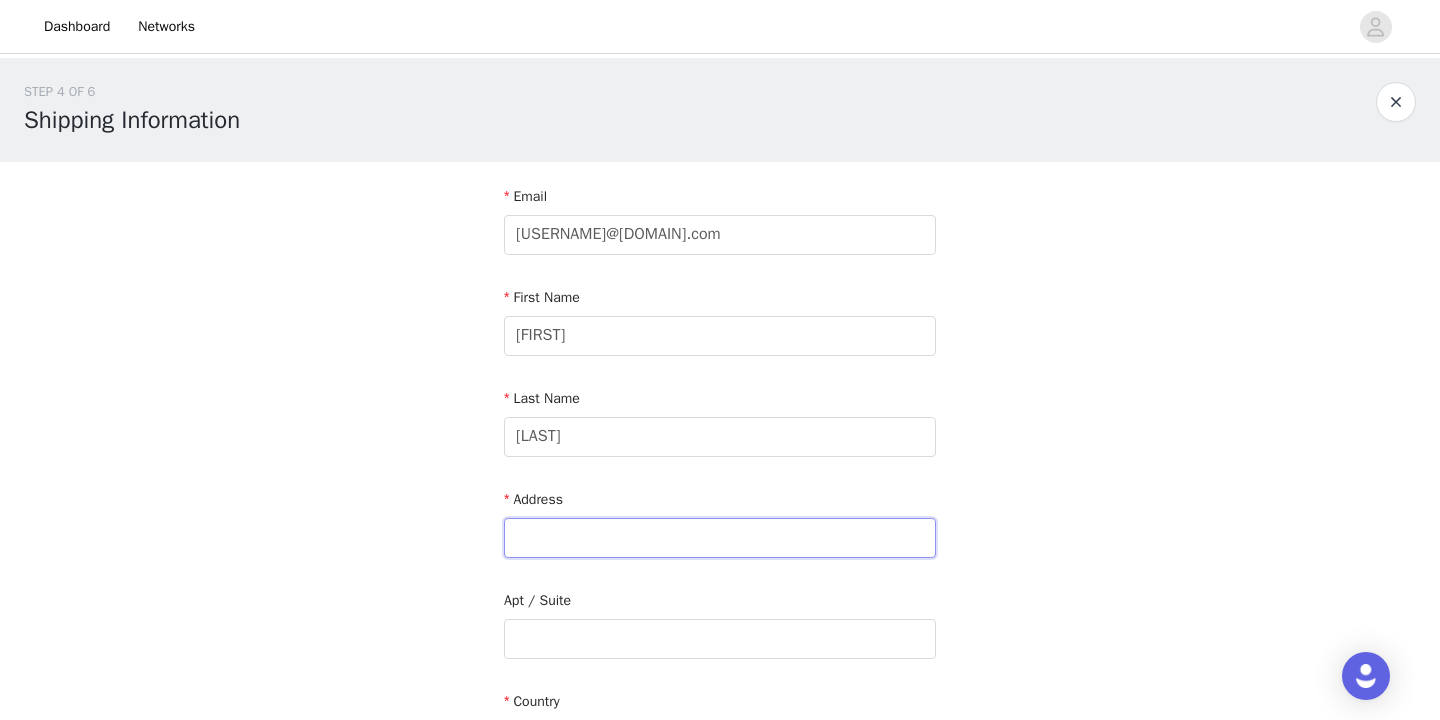 click at bounding box center (720, 538) 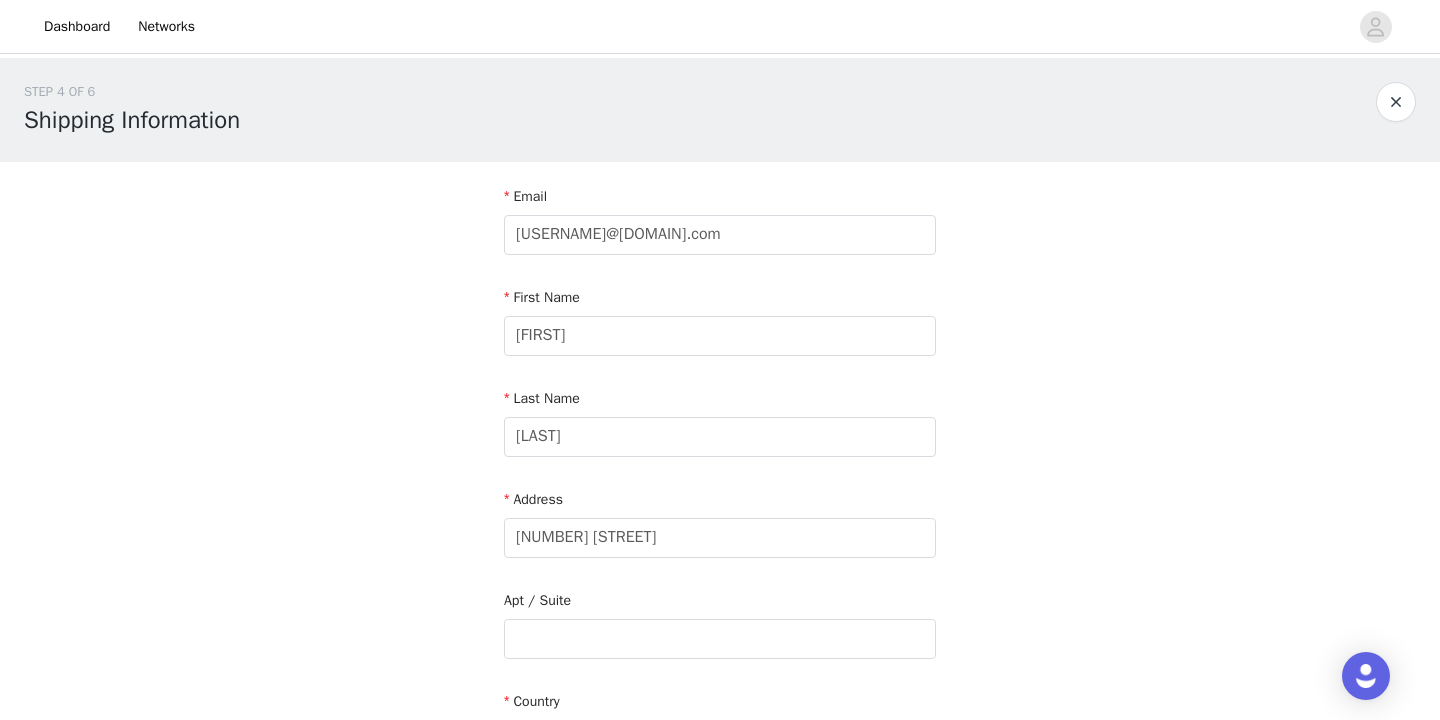 type on "[CITY]" 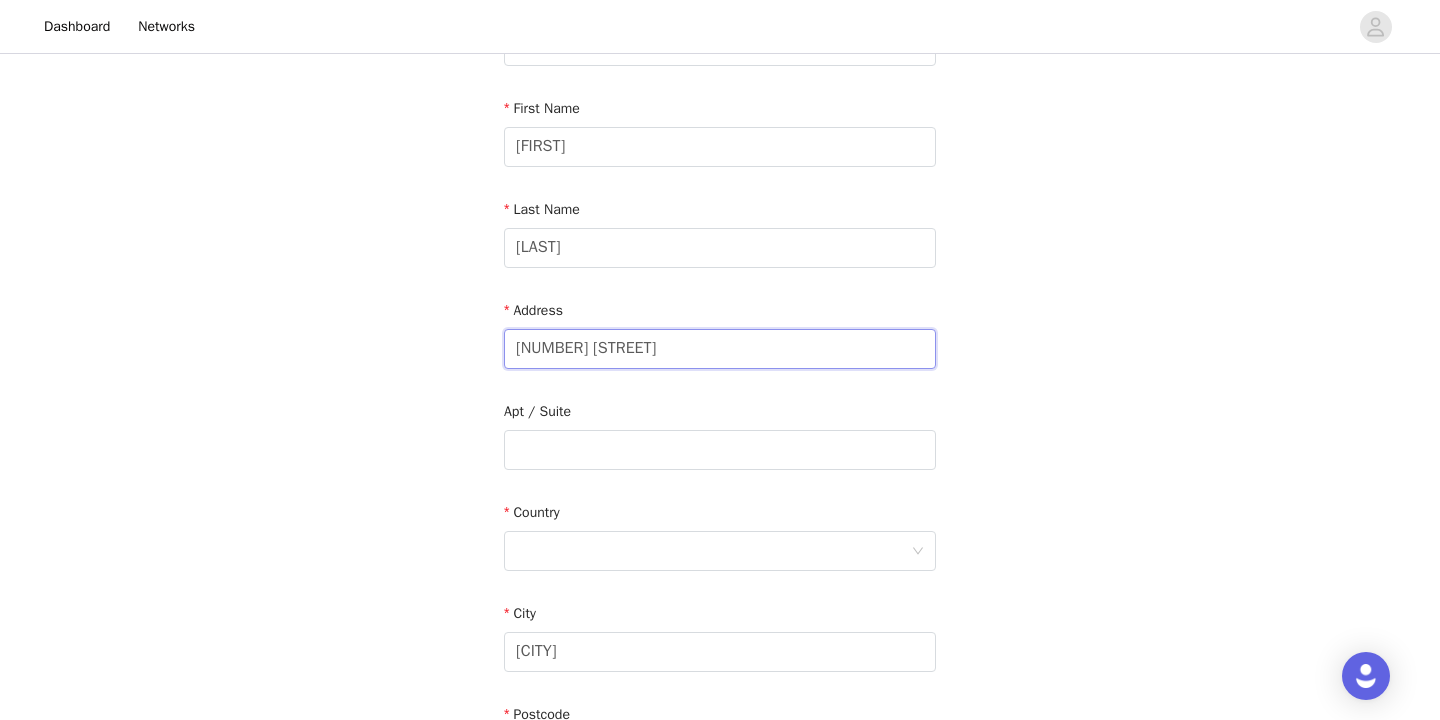 scroll, scrollTop: 200, scrollLeft: 0, axis: vertical 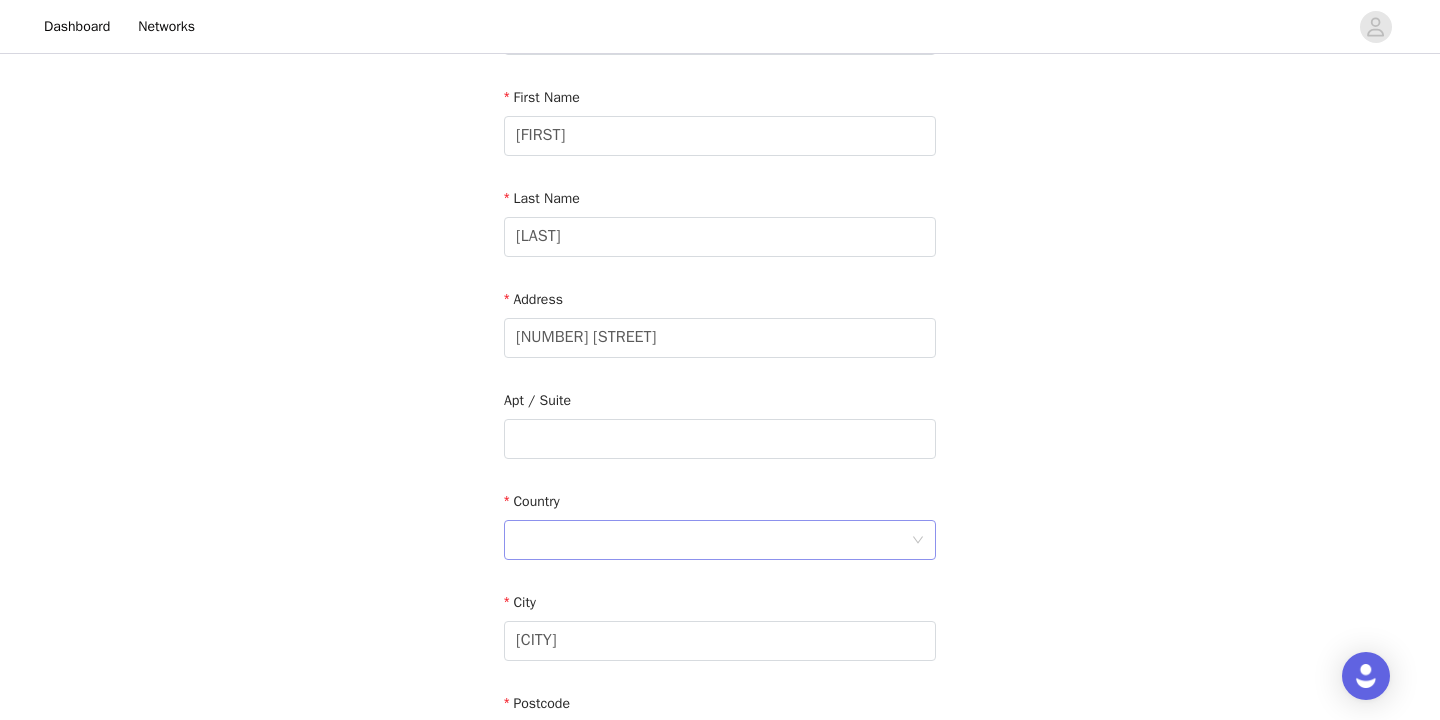 click at bounding box center [713, 540] 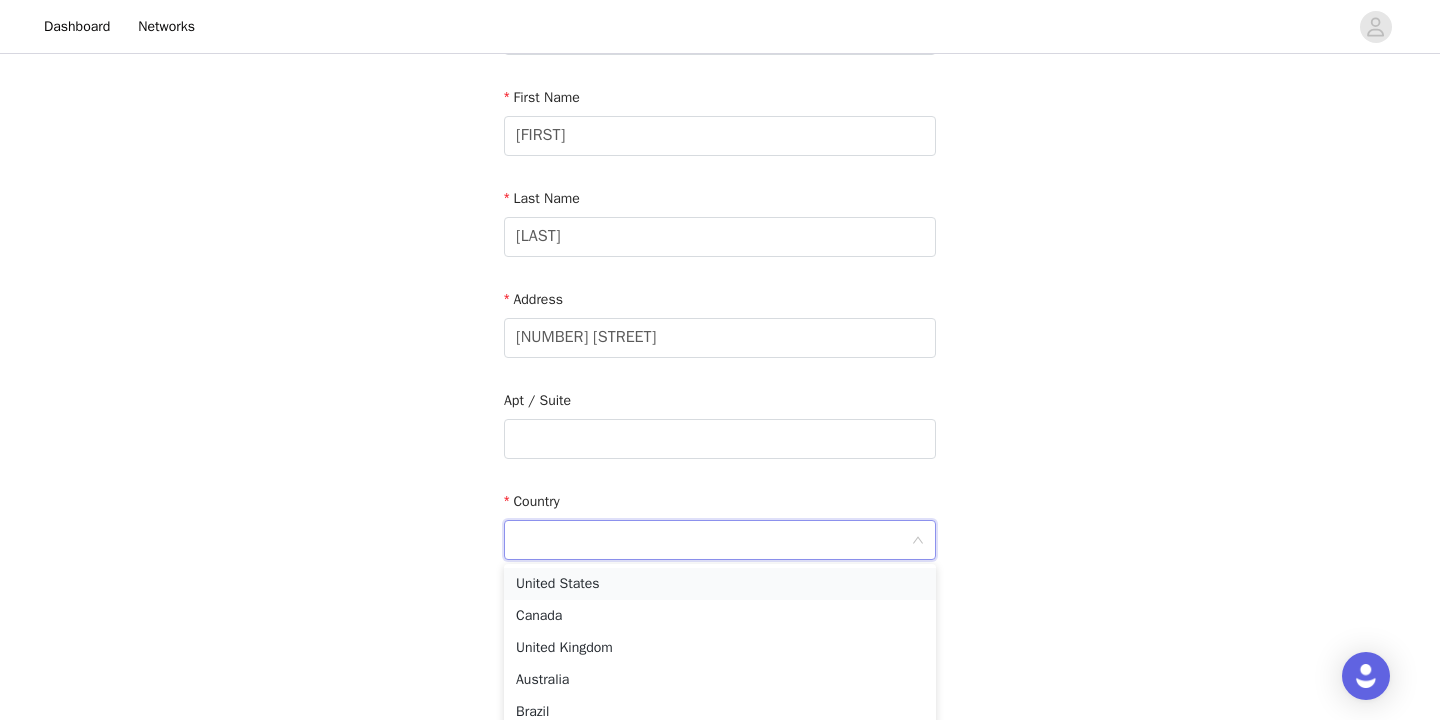 click on "United States" at bounding box center (720, 584) 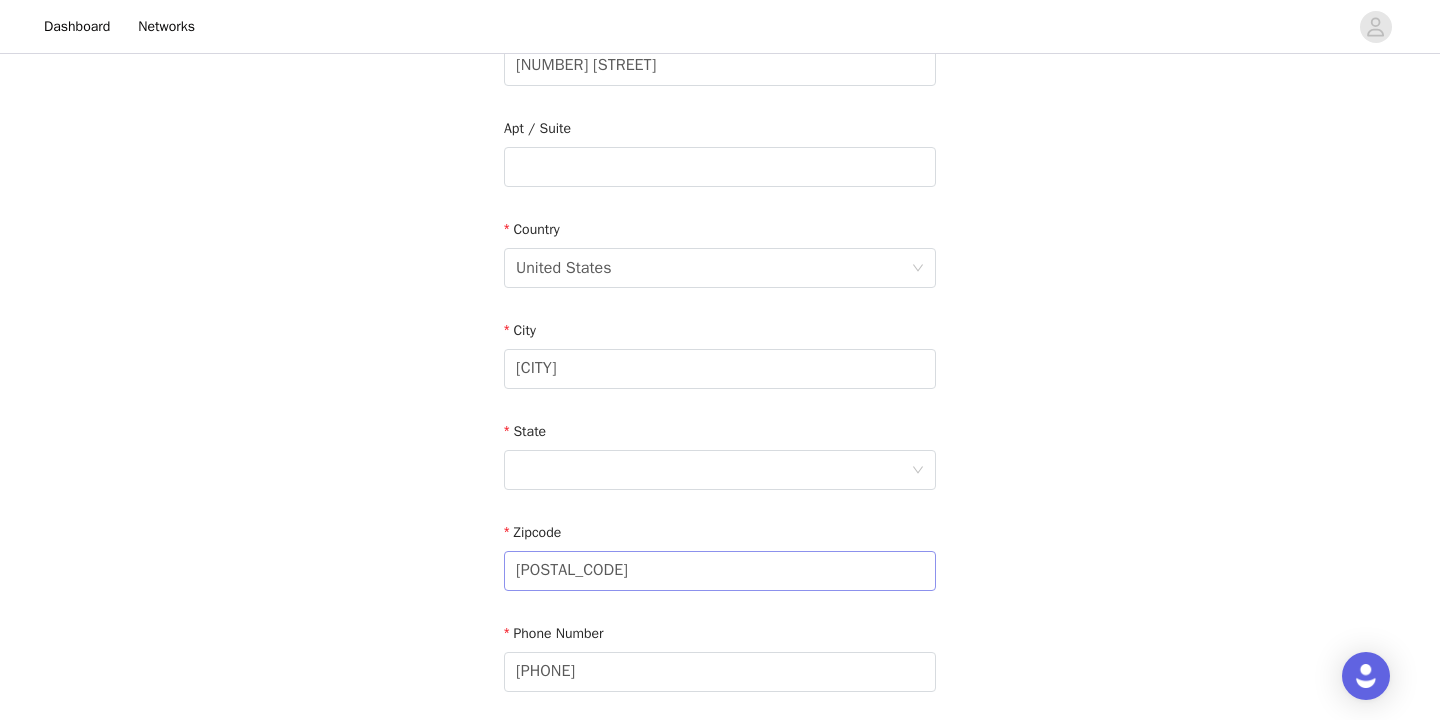 scroll, scrollTop: 621, scrollLeft: 0, axis: vertical 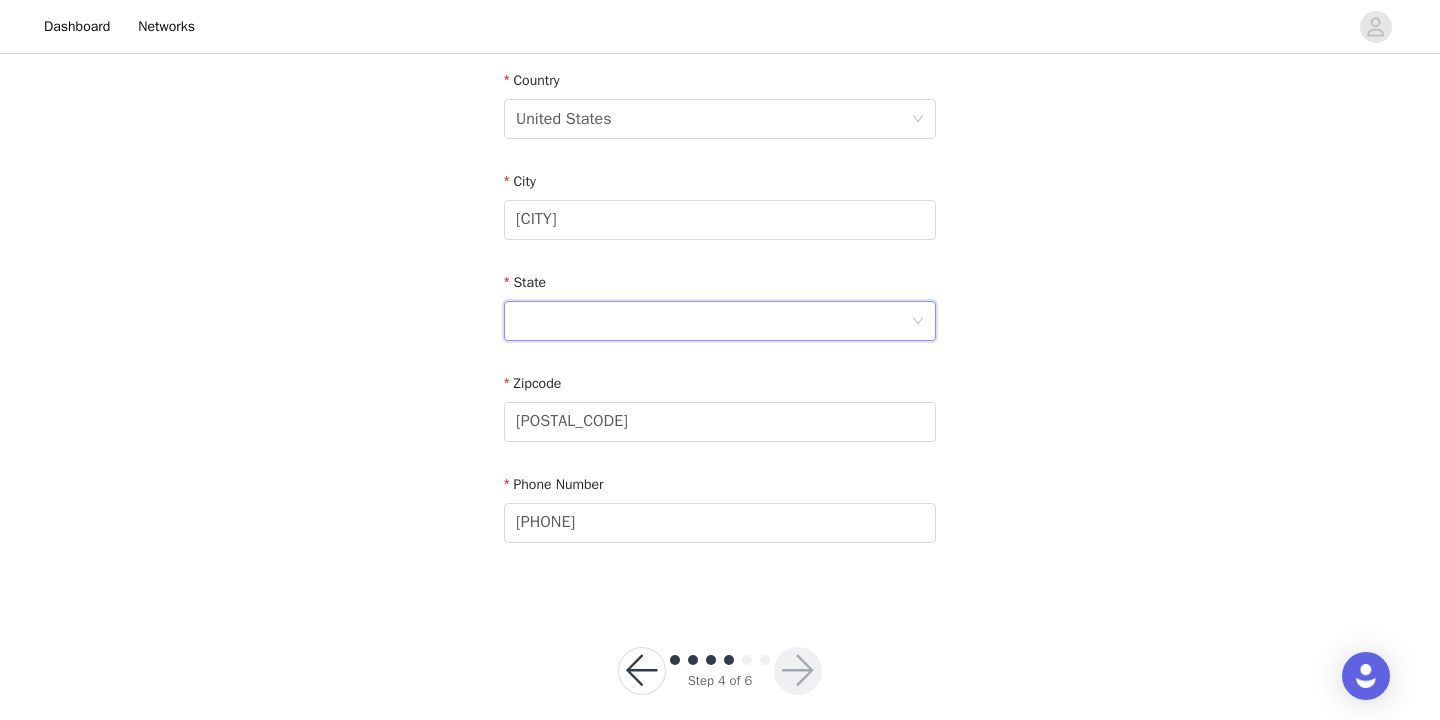 click at bounding box center [713, 321] 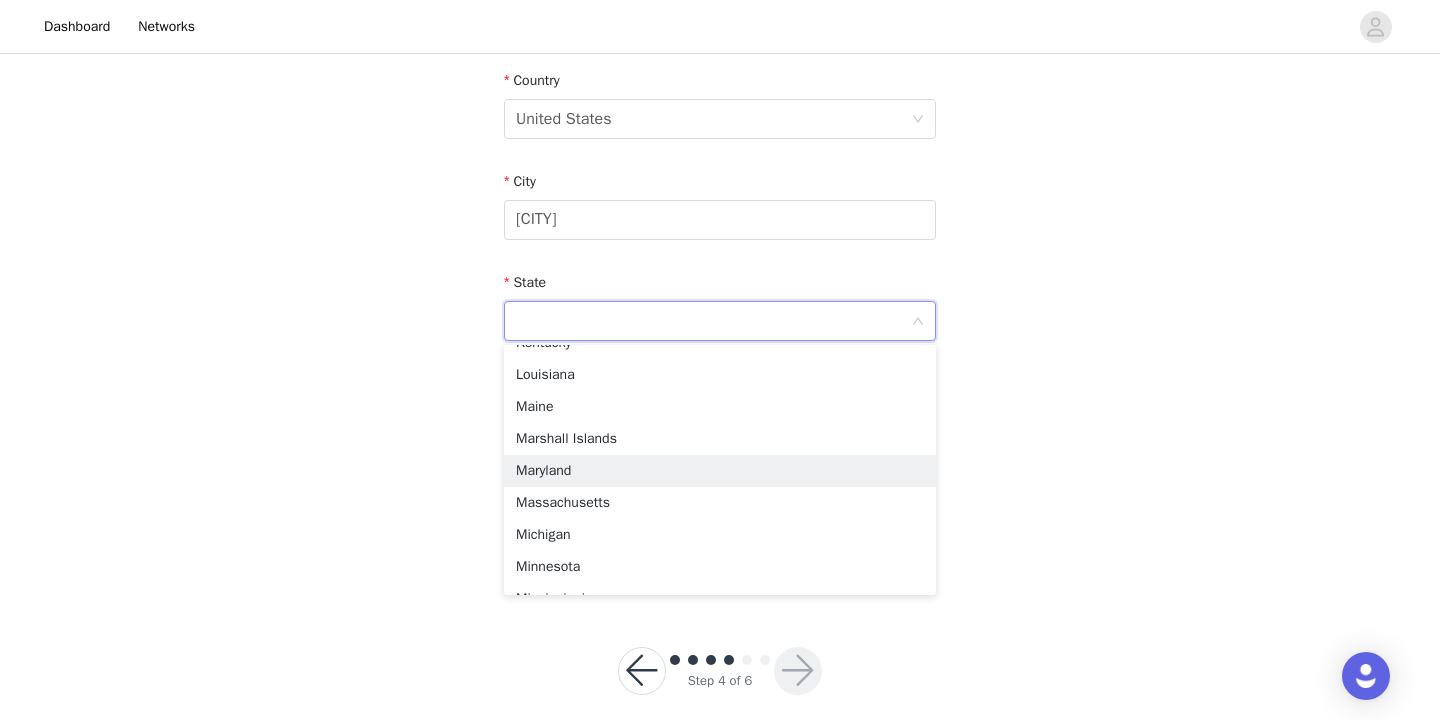 scroll, scrollTop: 774, scrollLeft: 0, axis: vertical 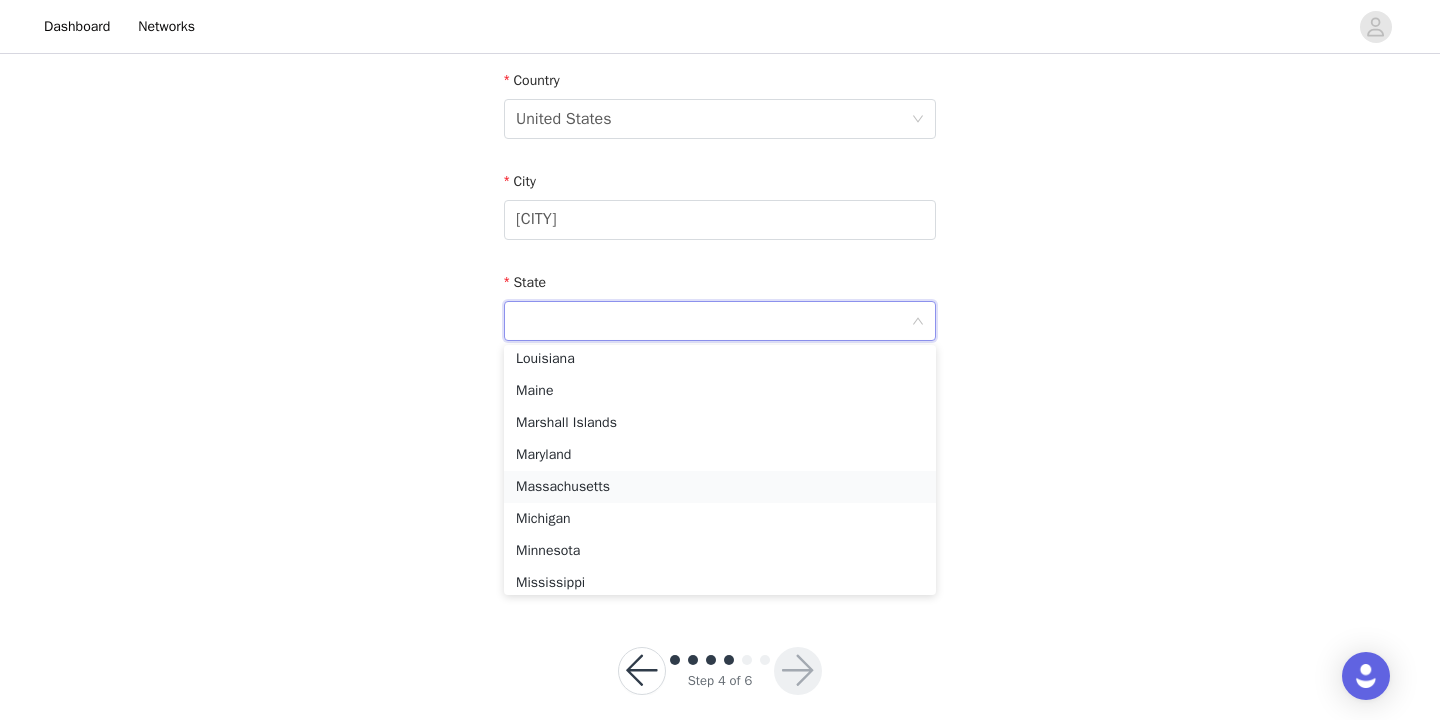 click on "Massachusetts" at bounding box center (720, 487) 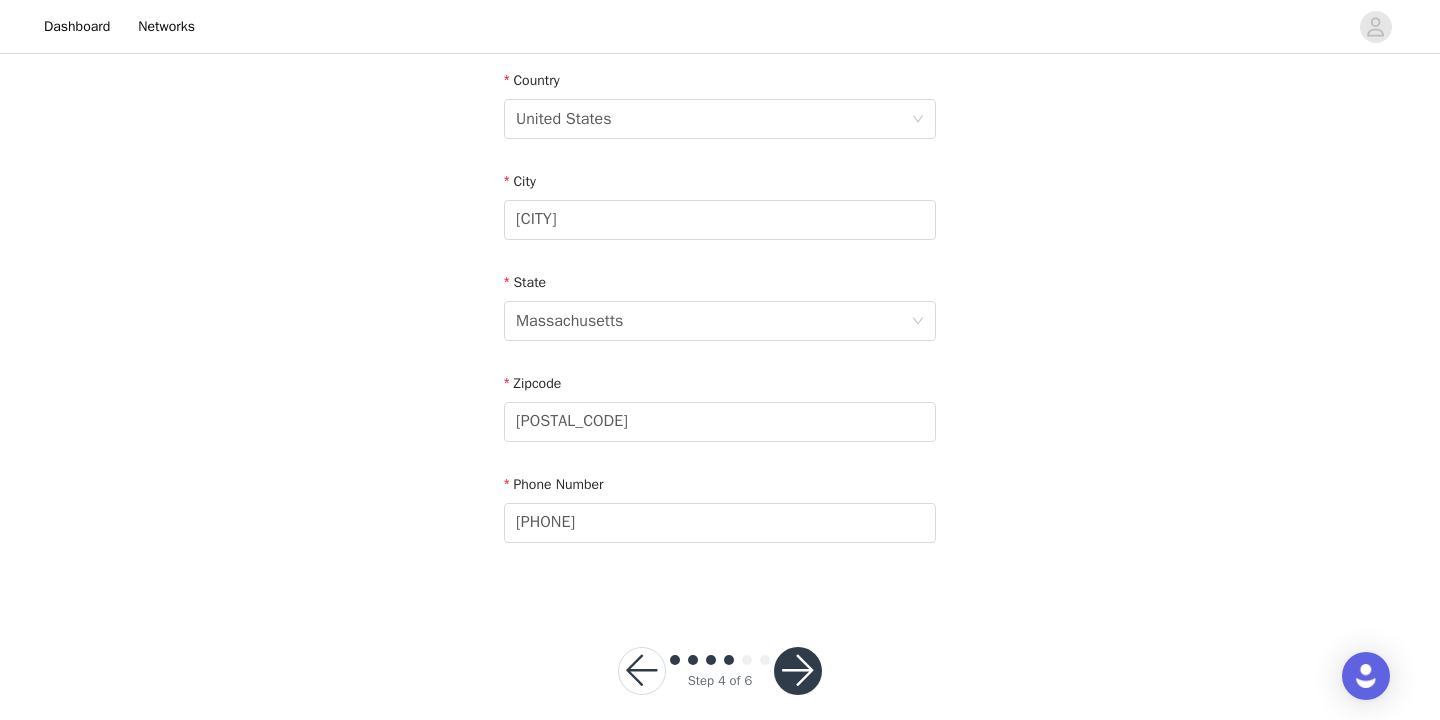 click on "Step 4 of 6" at bounding box center [720, 671] 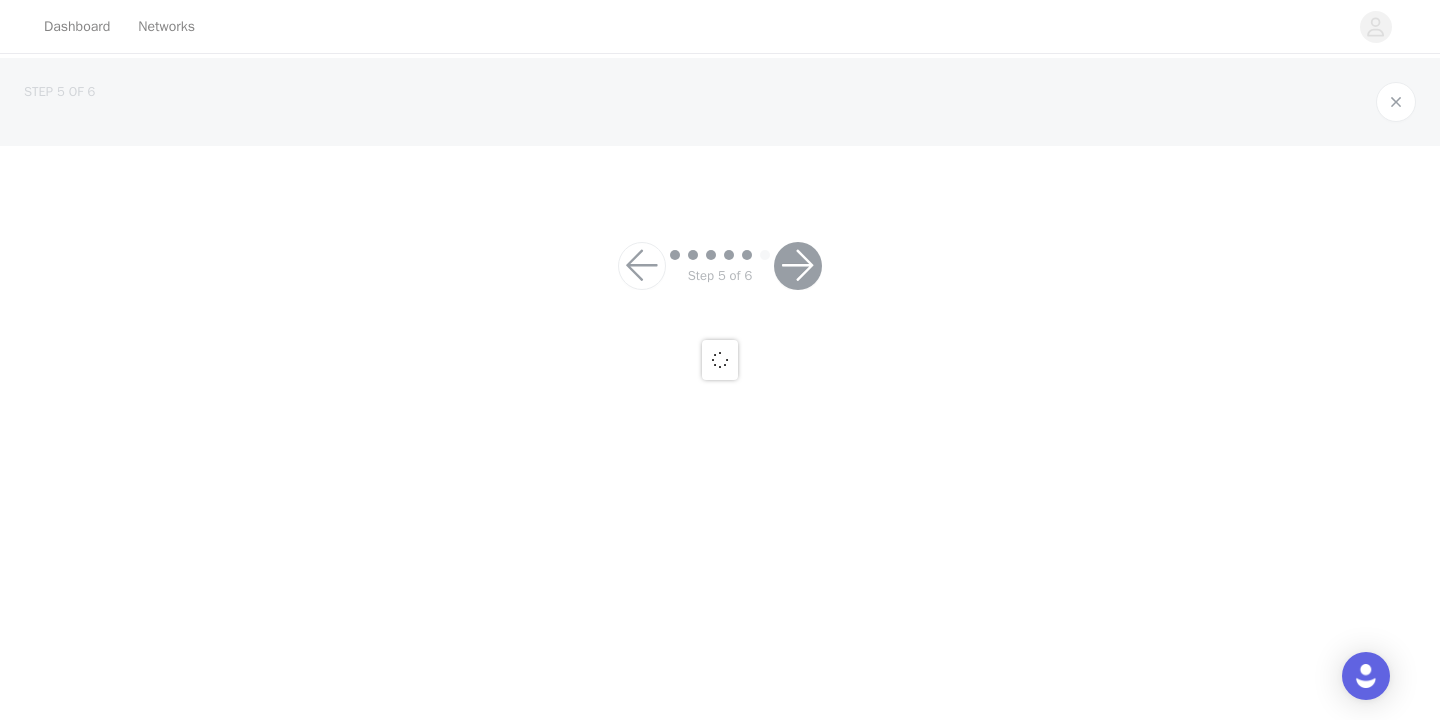 scroll, scrollTop: 0, scrollLeft: 0, axis: both 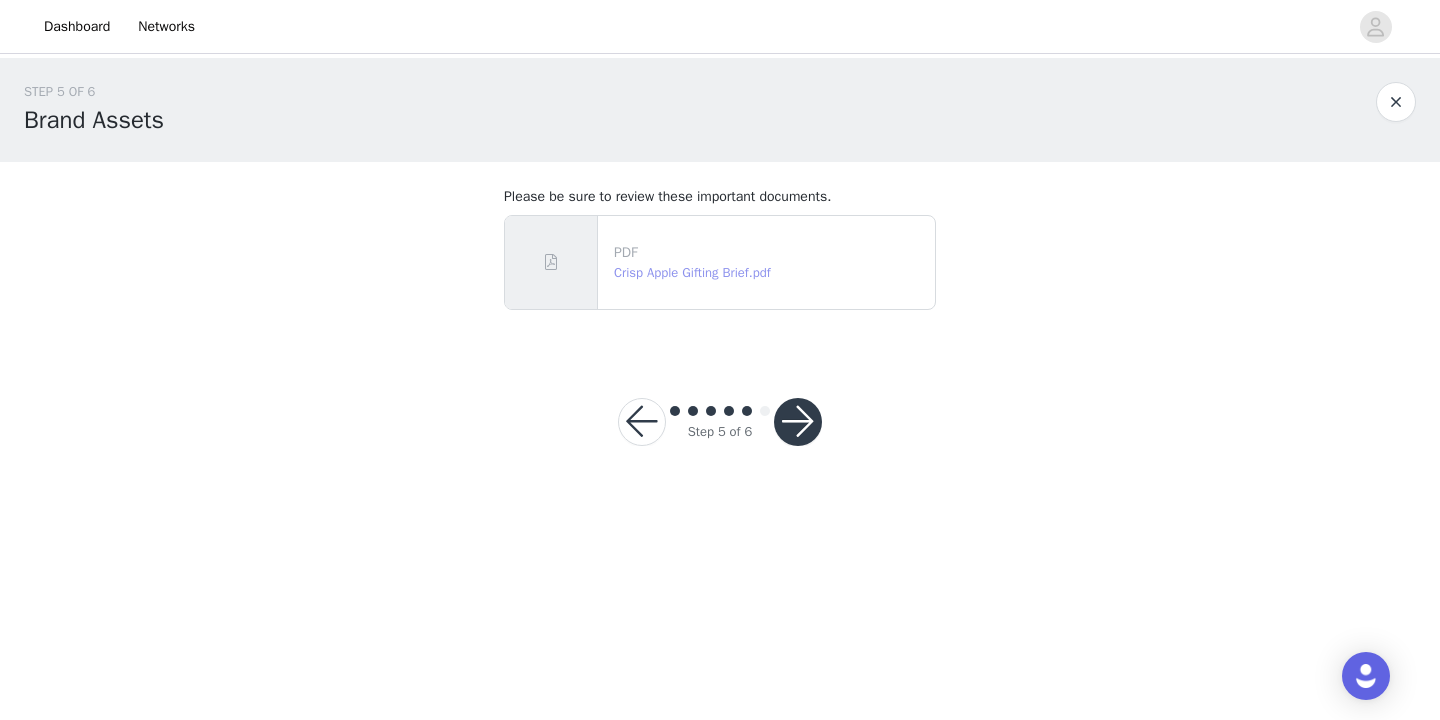 click on "Crisp Apple Gifting Brief.pdf" at bounding box center (692, 272) 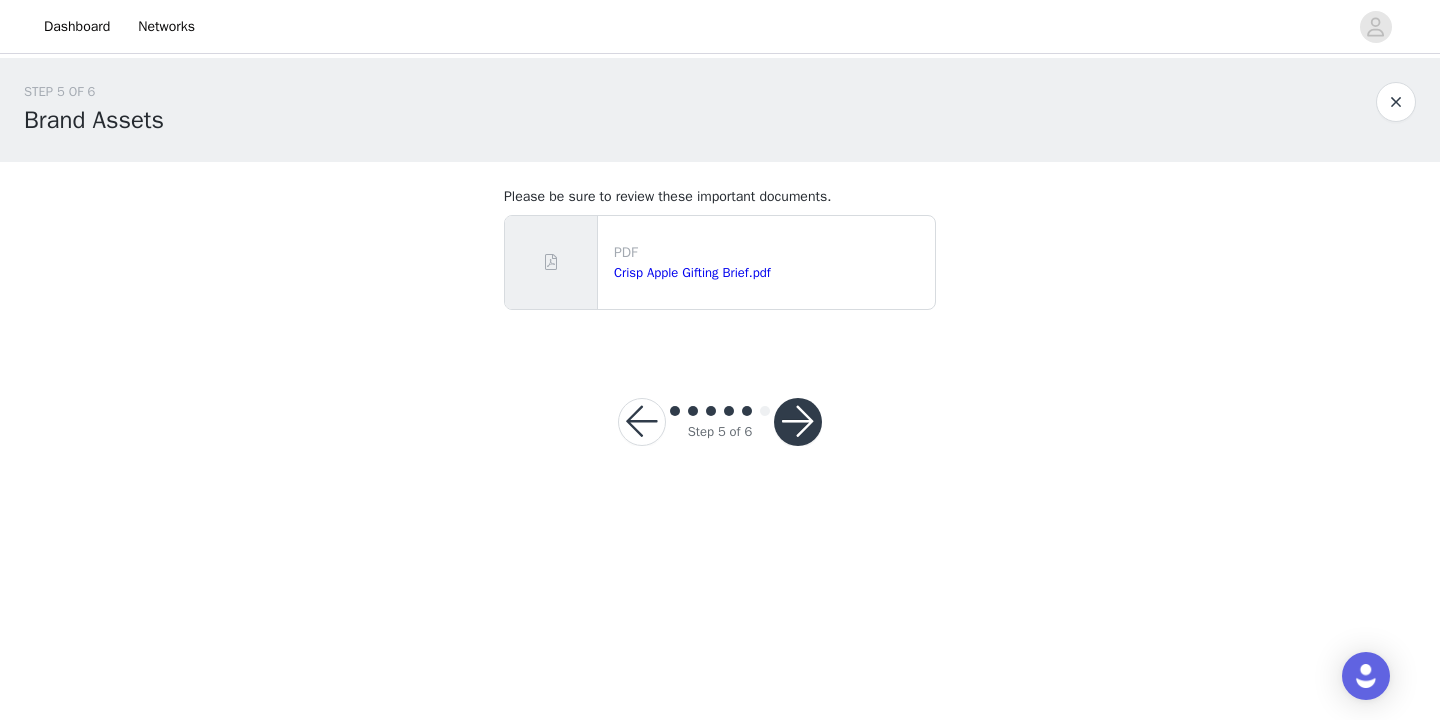 click at bounding box center (798, 422) 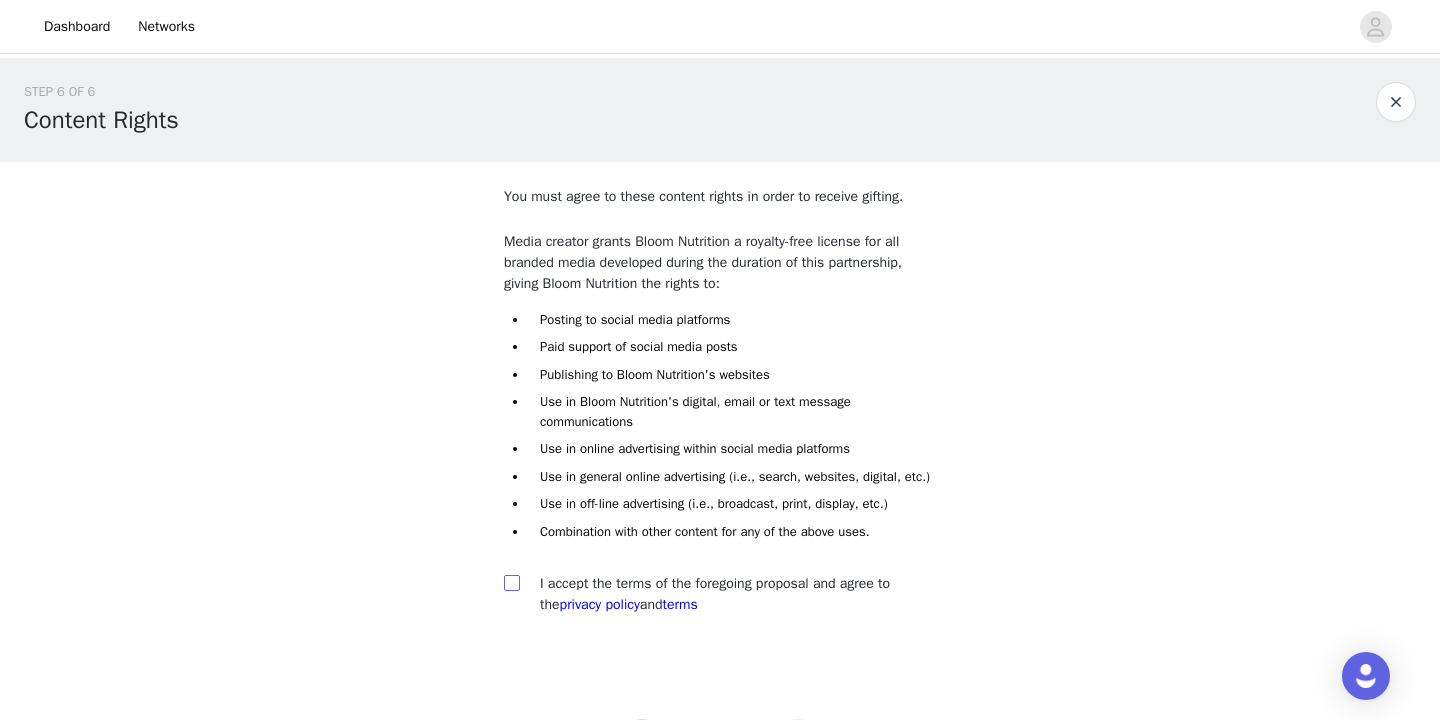 click at bounding box center [511, 582] 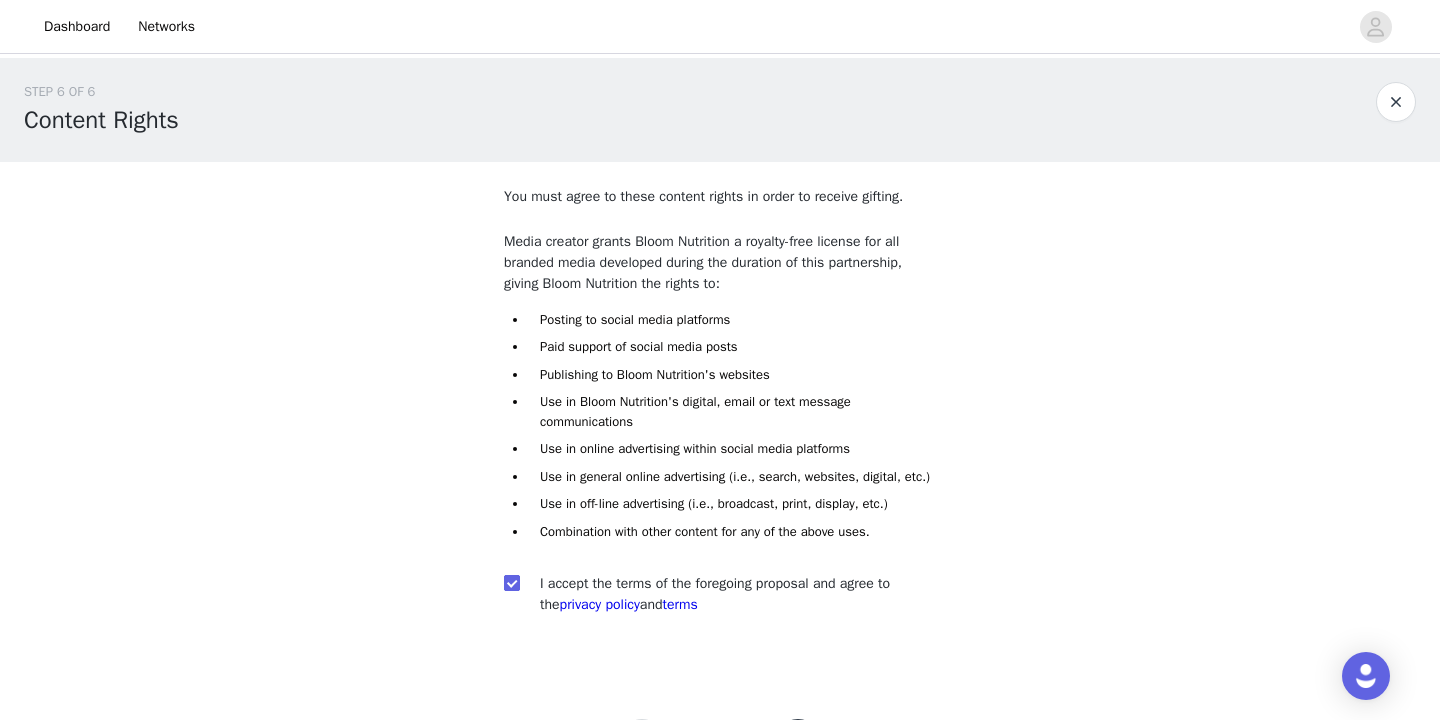 scroll, scrollTop: 114, scrollLeft: 0, axis: vertical 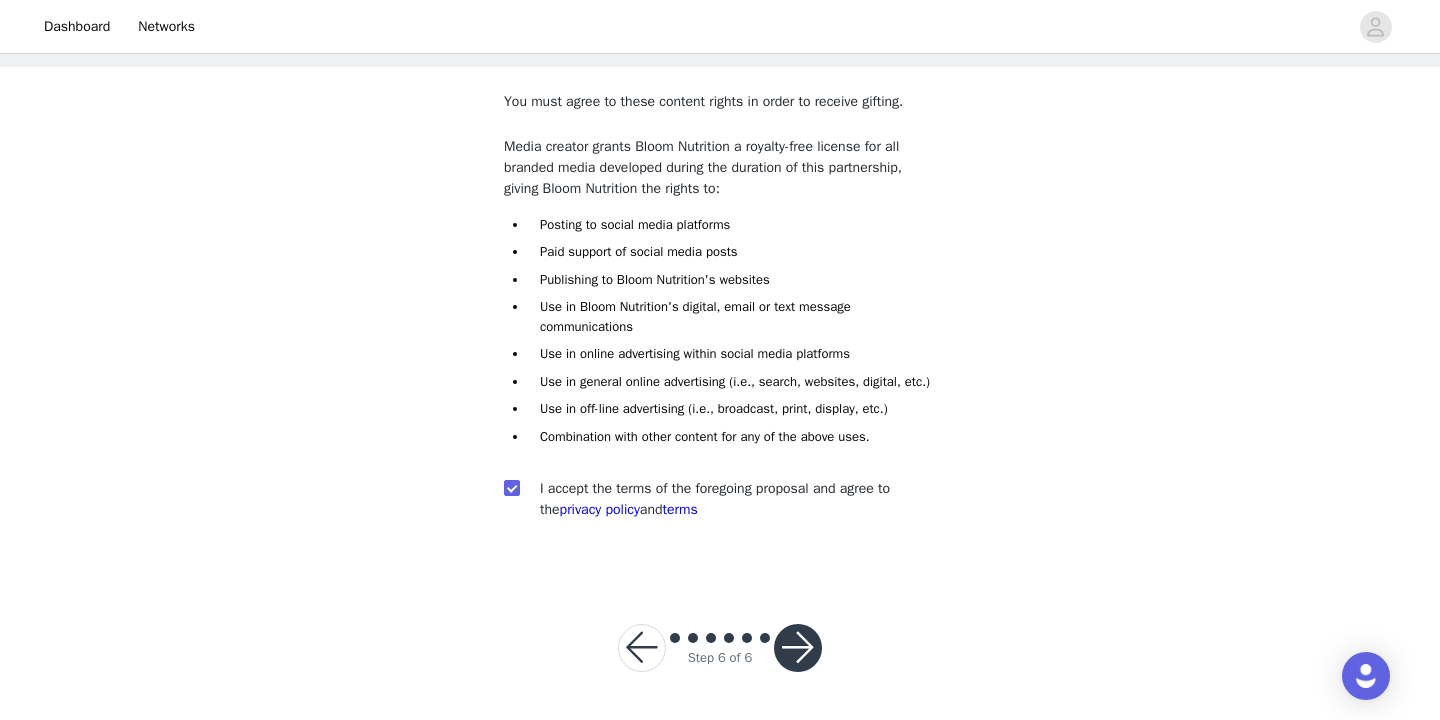 click at bounding box center [798, 648] 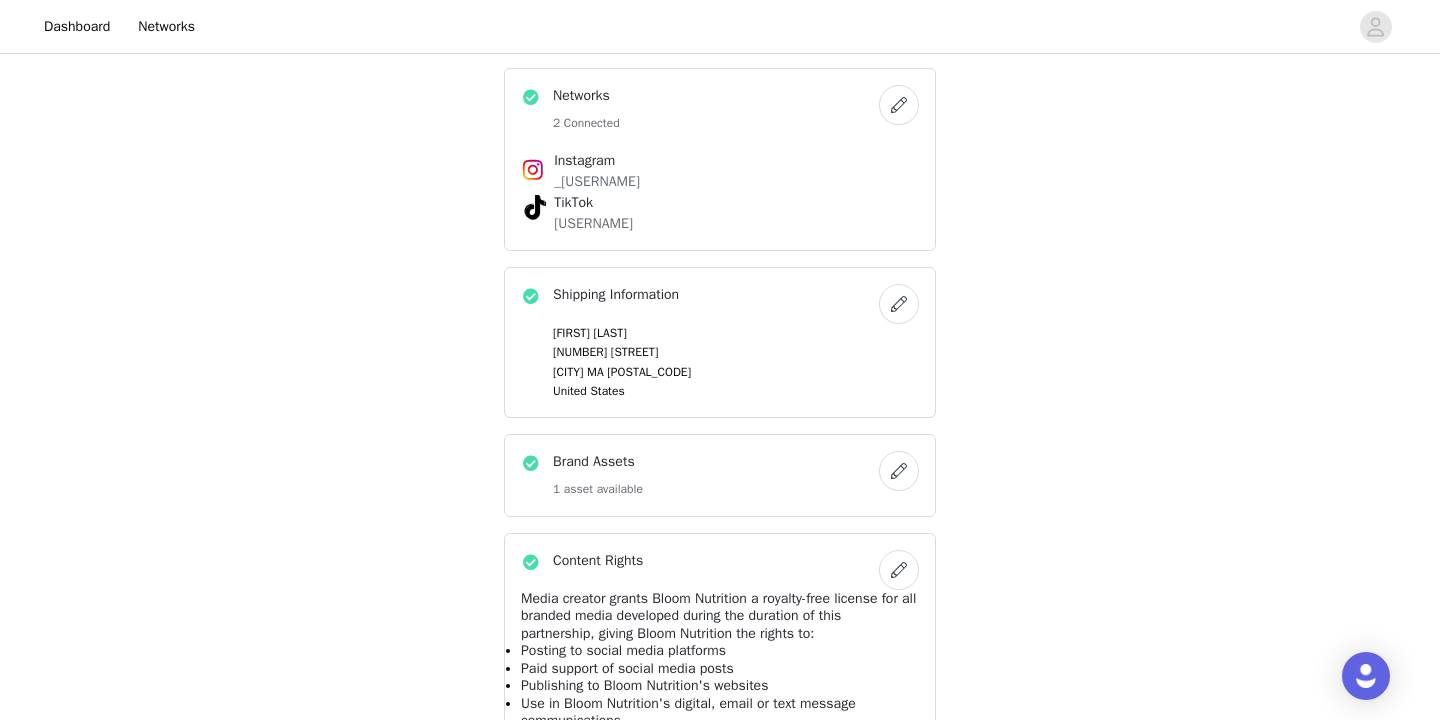 scroll, scrollTop: 961, scrollLeft: 0, axis: vertical 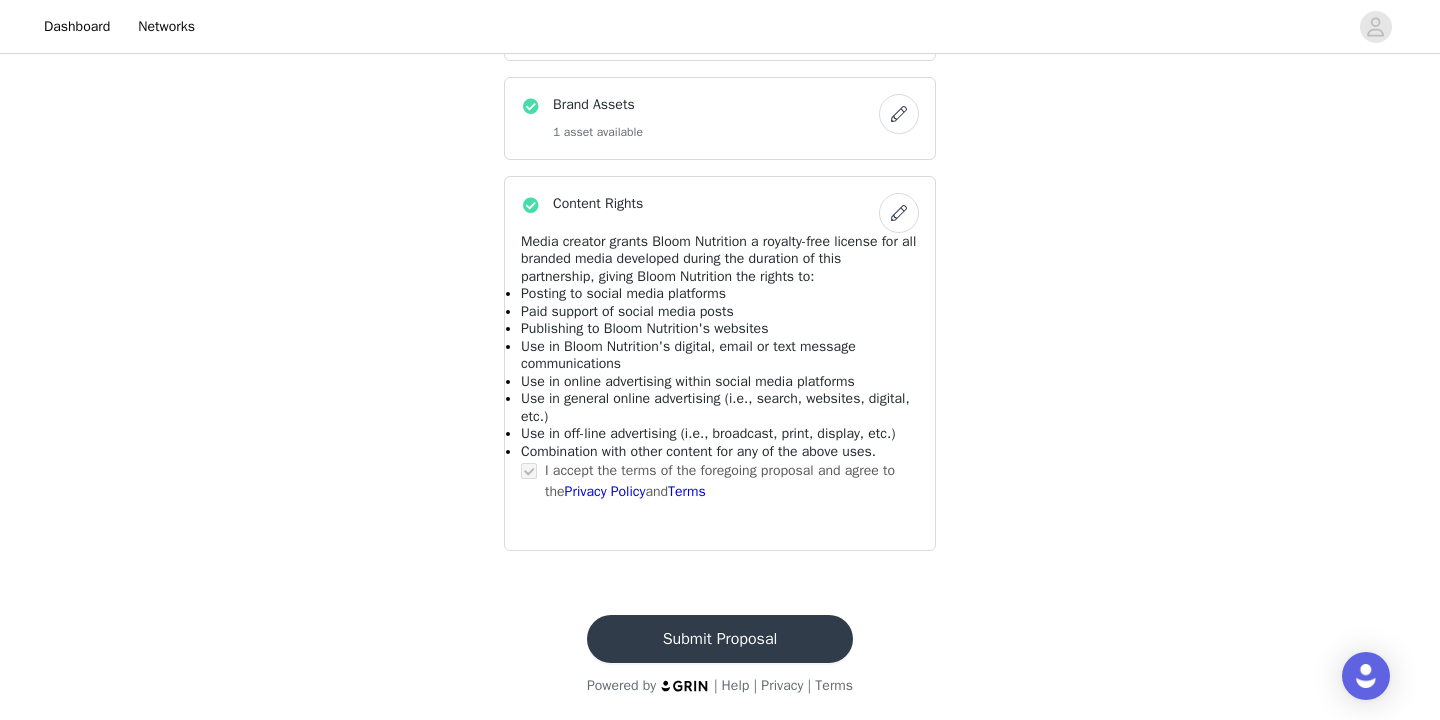 click on "Submit Proposal" at bounding box center (720, 639) 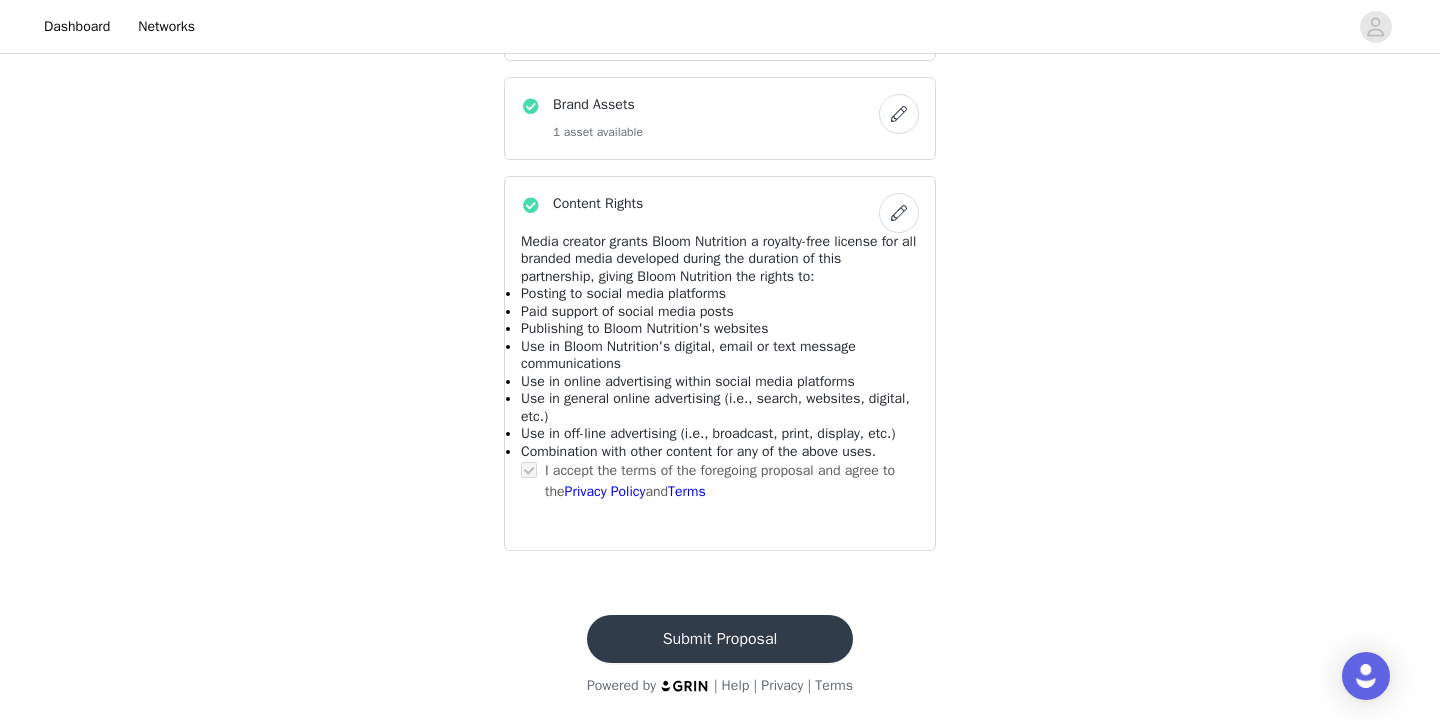 scroll, scrollTop: 0, scrollLeft: 0, axis: both 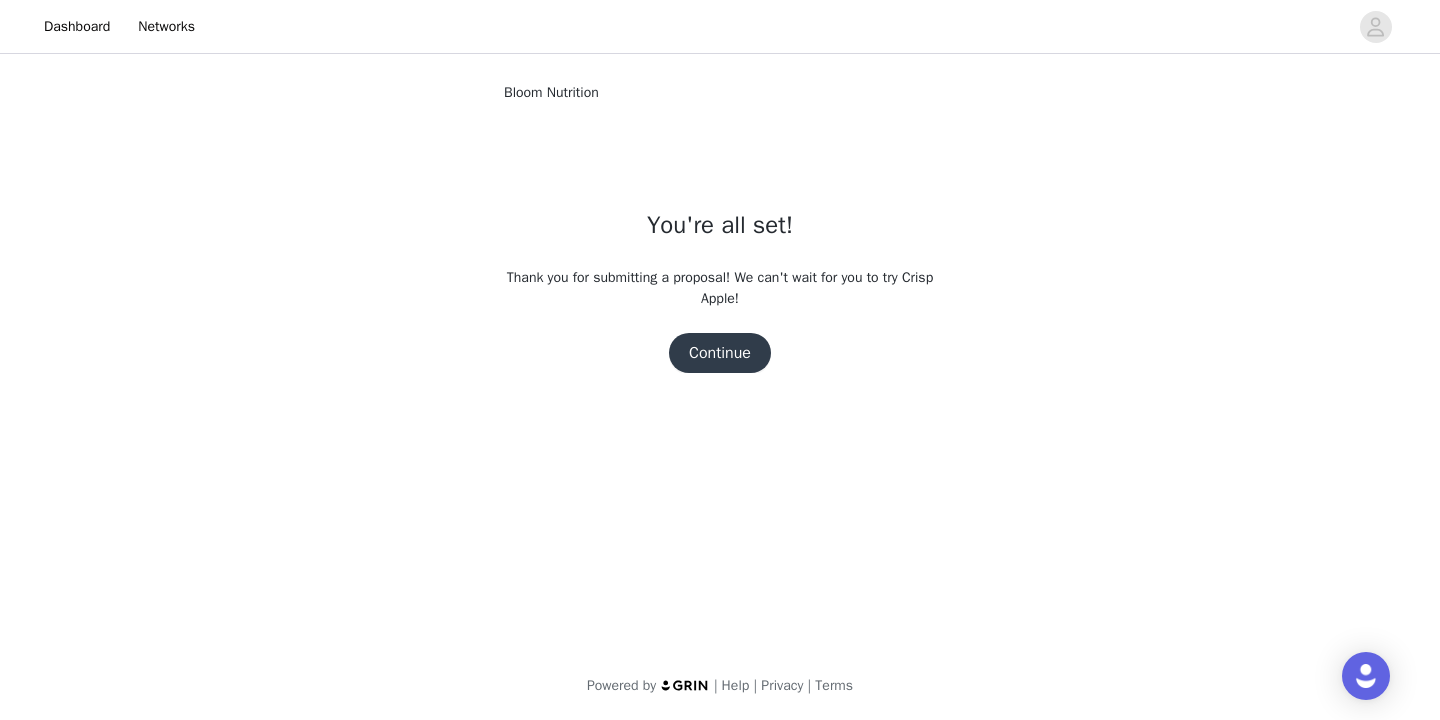 click on "Continue" at bounding box center (720, 353) 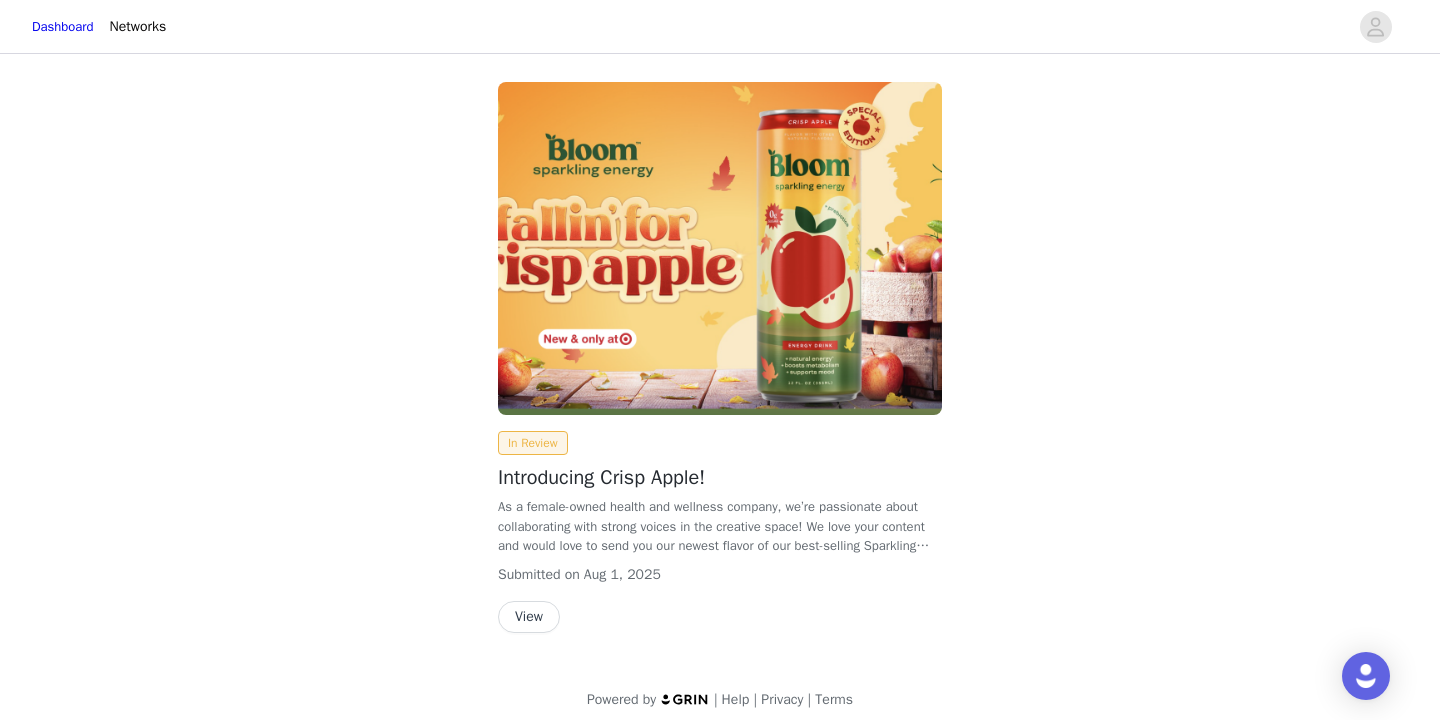 scroll, scrollTop: 13, scrollLeft: 0, axis: vertical 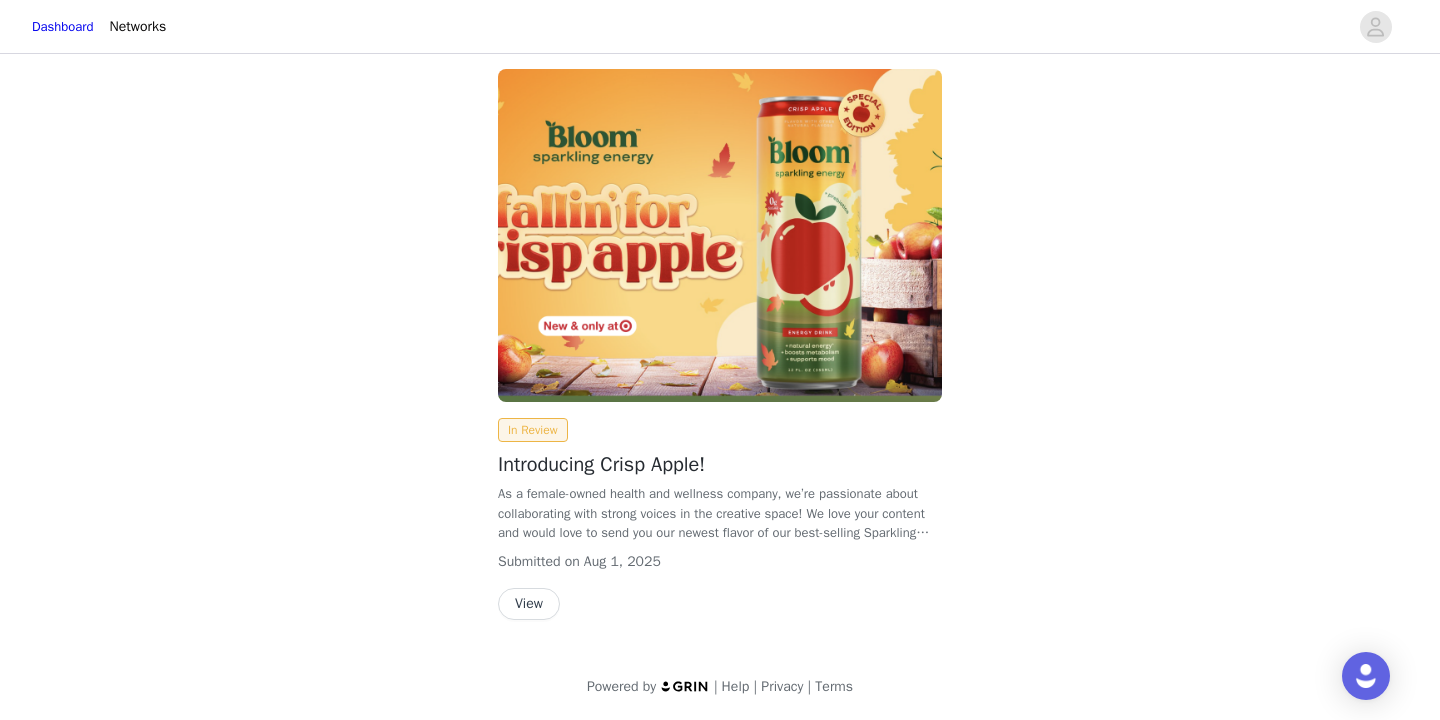 click on "View" at bounding box center (529, 604) 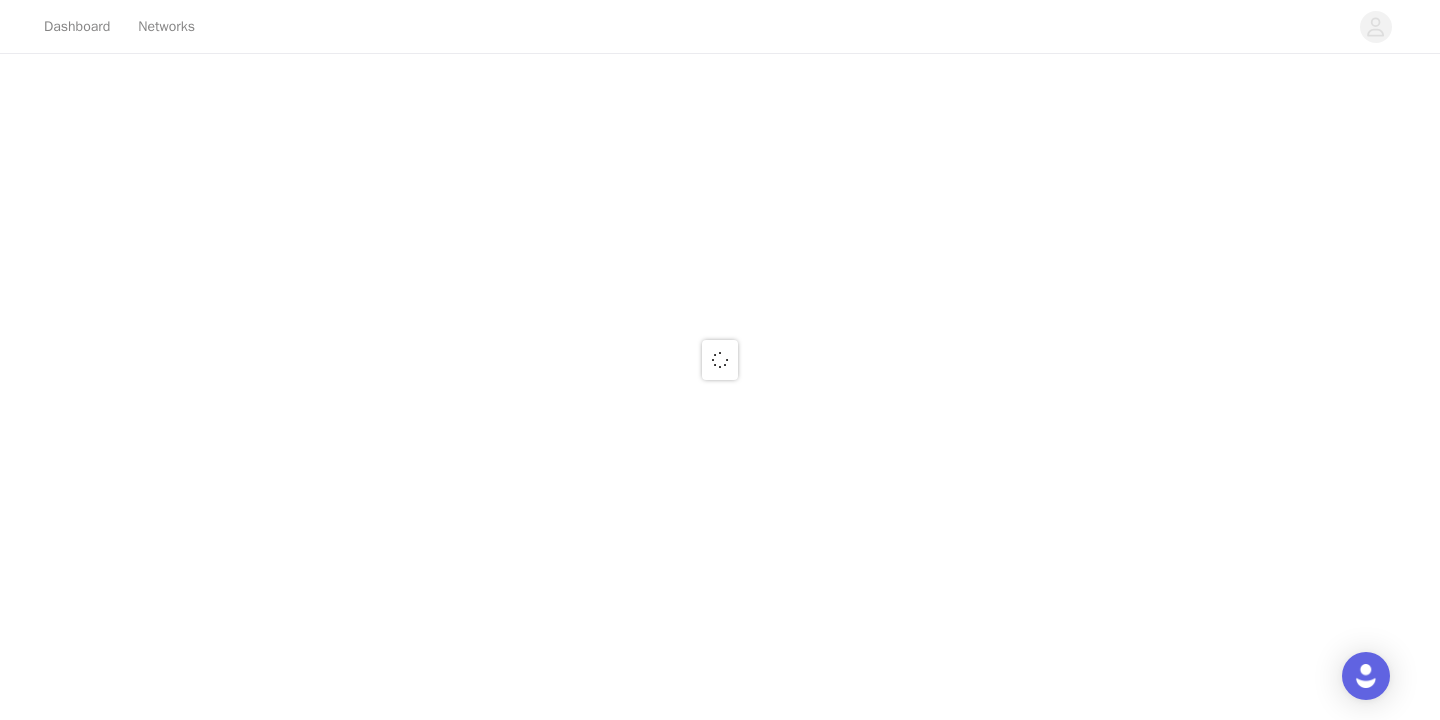 scroll, scrollTop: 0, scrollLeft: 0, axis: both 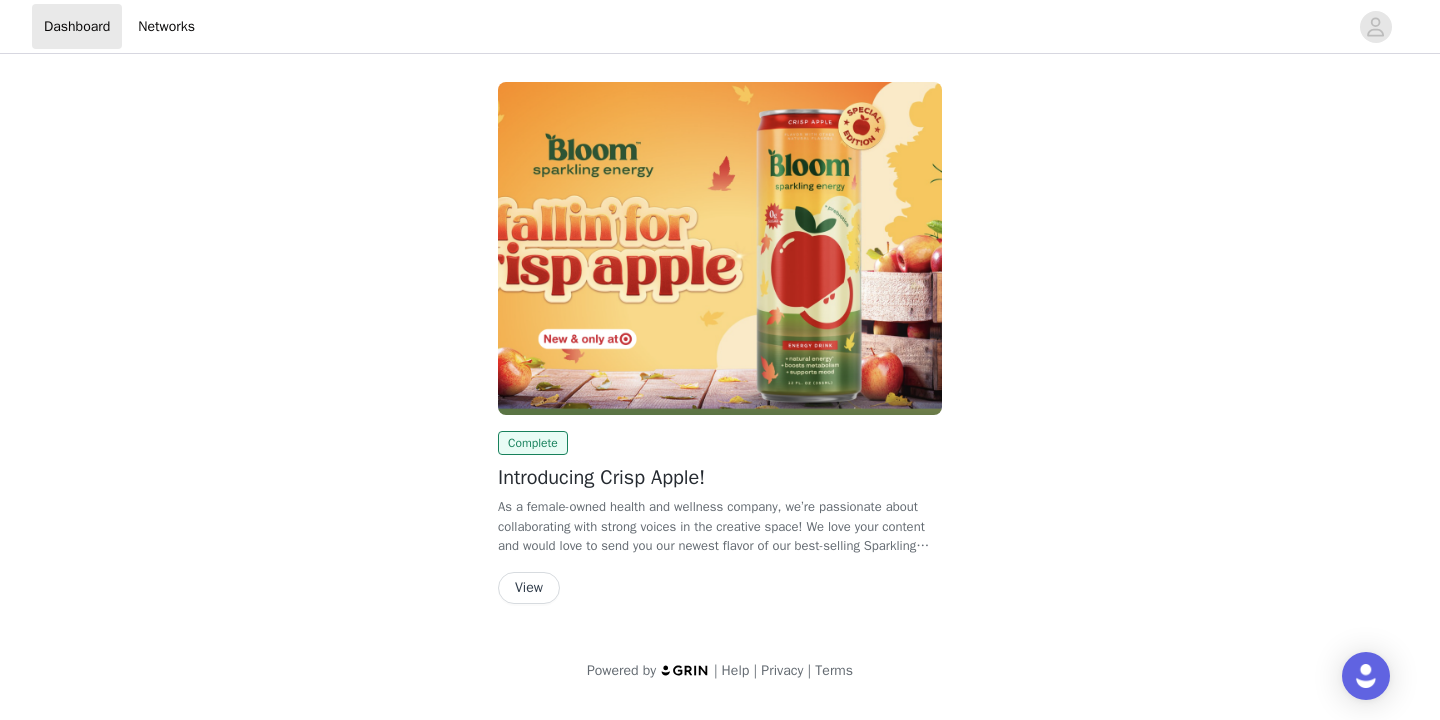 click on "View" at bounding box center [529, 588] 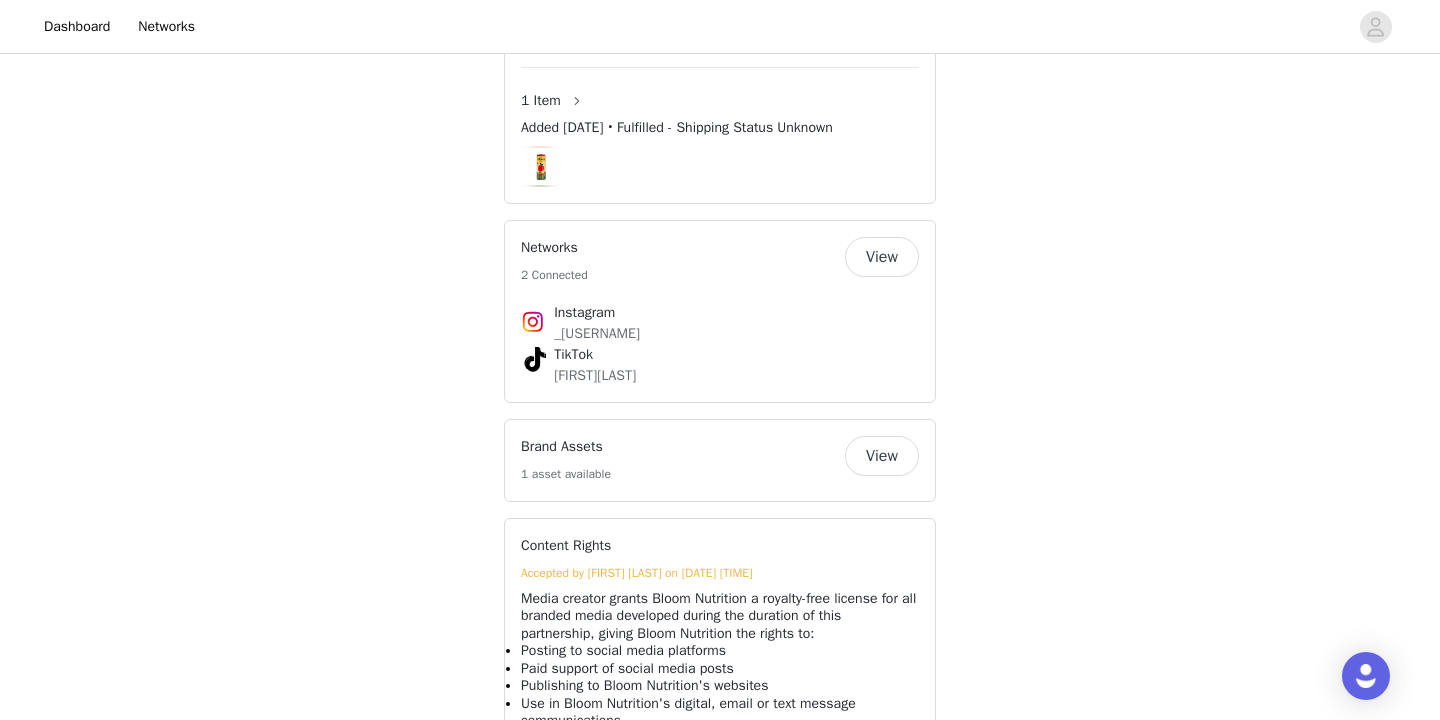 scroll, scrollTop: 877, scrollLeft: 0, axis: vertical 